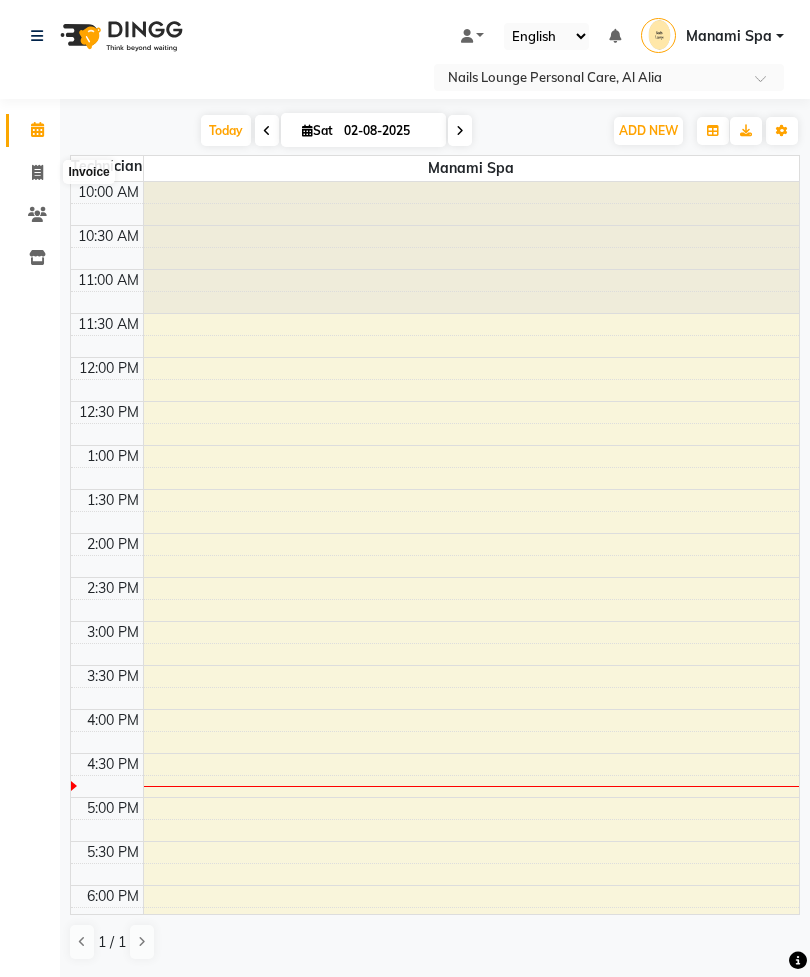 click 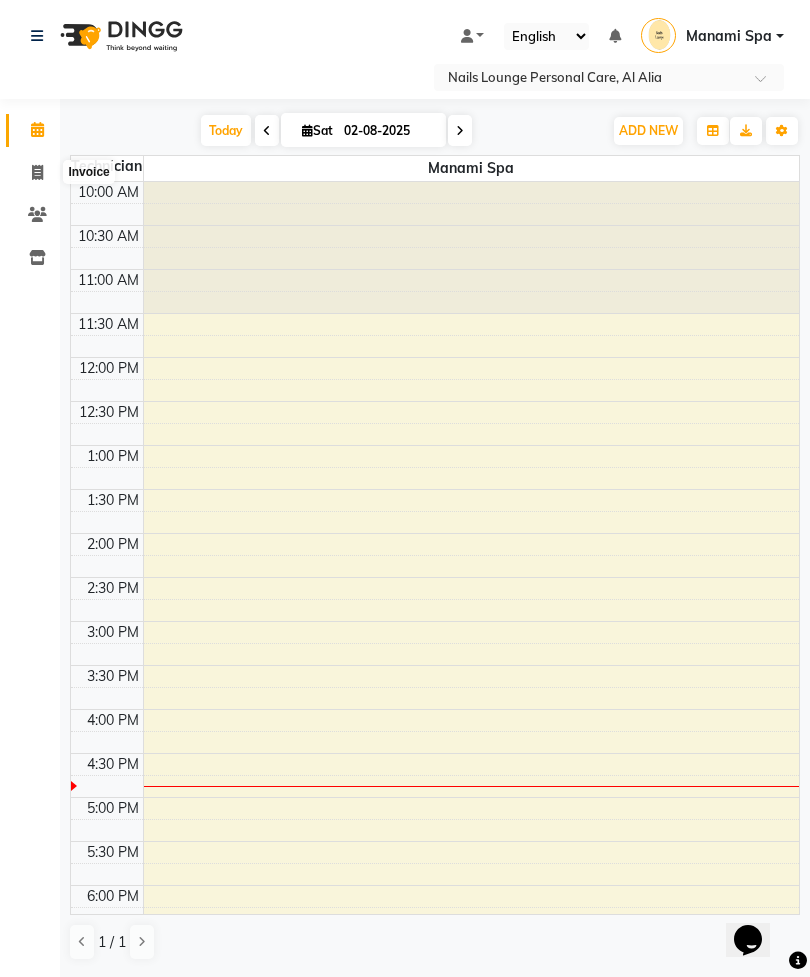 select on "6884" 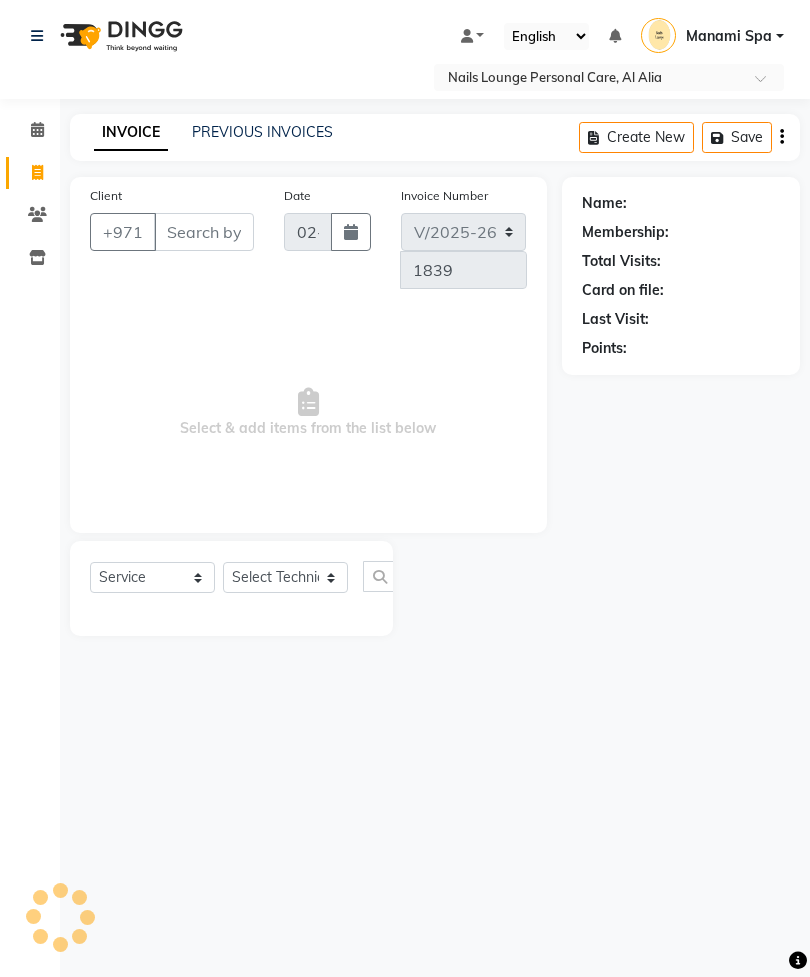 scroll, scrollTop: 0, scrollLeft: 0, axis: both 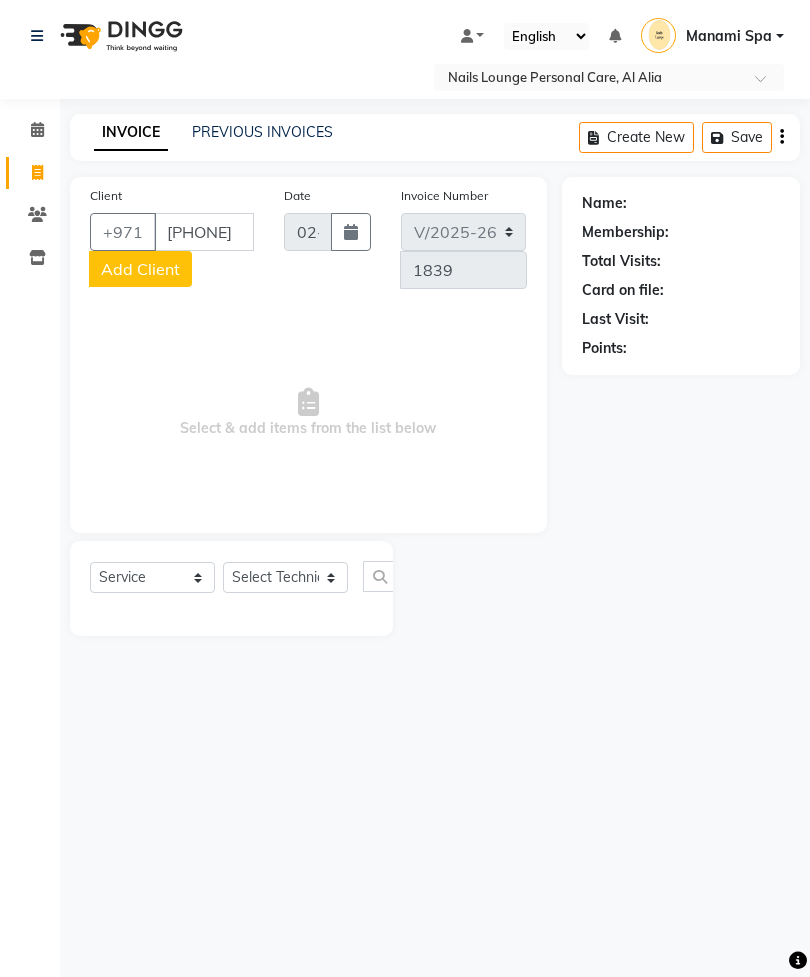type on "[PHONE]" 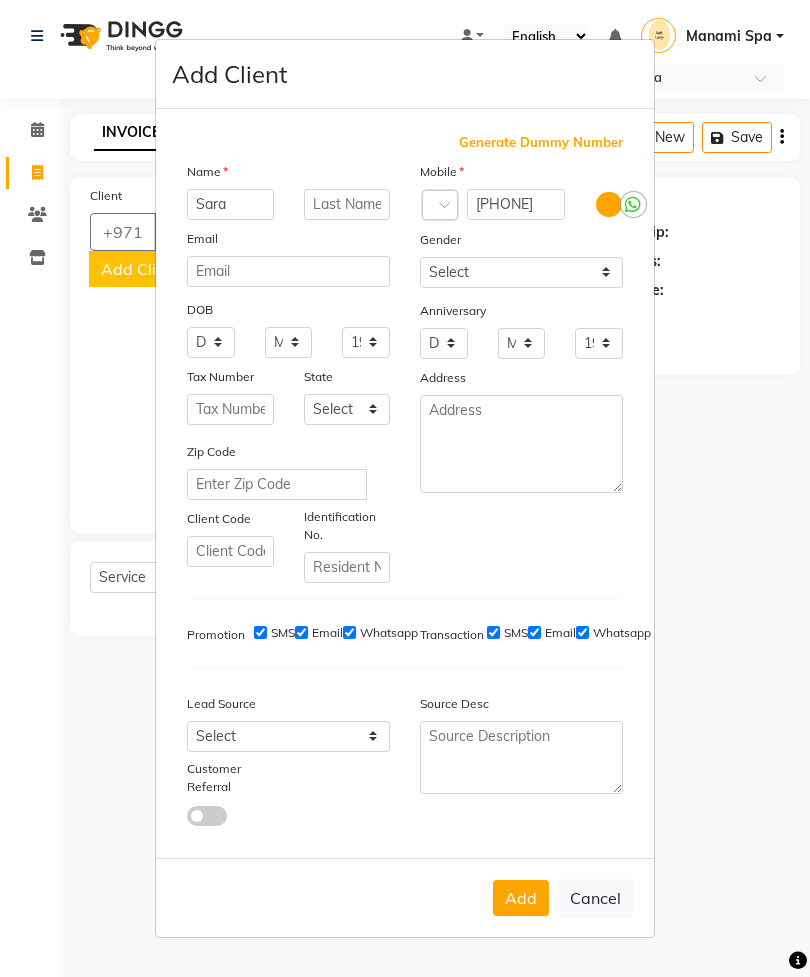 type on "Sara" 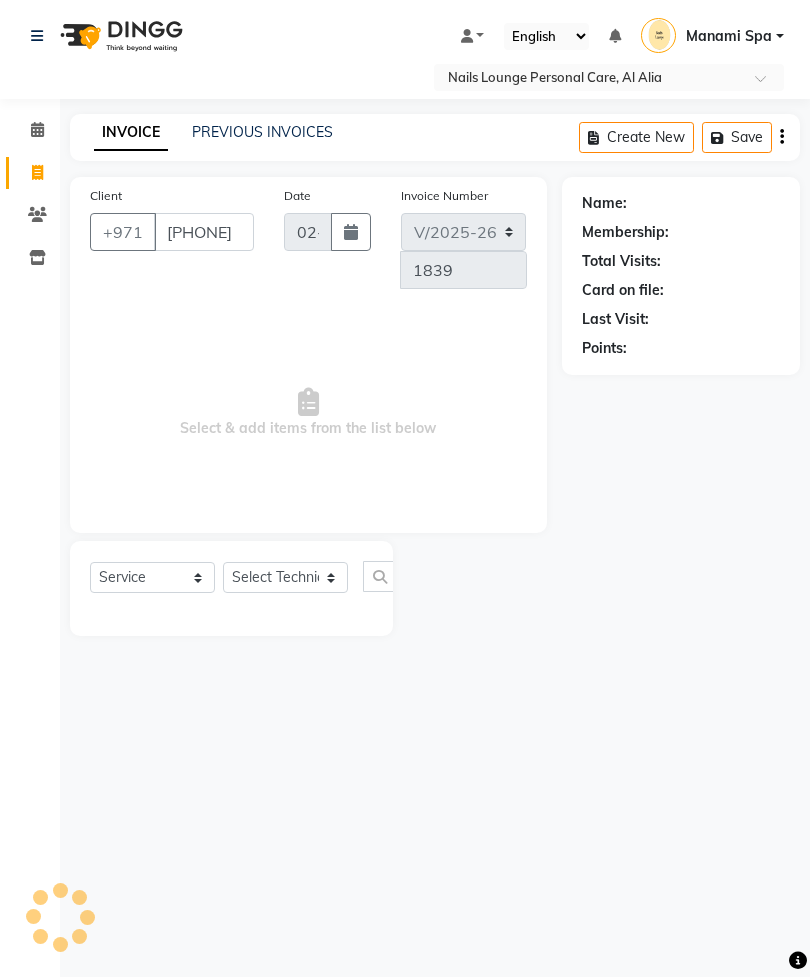 type on "50*****76" 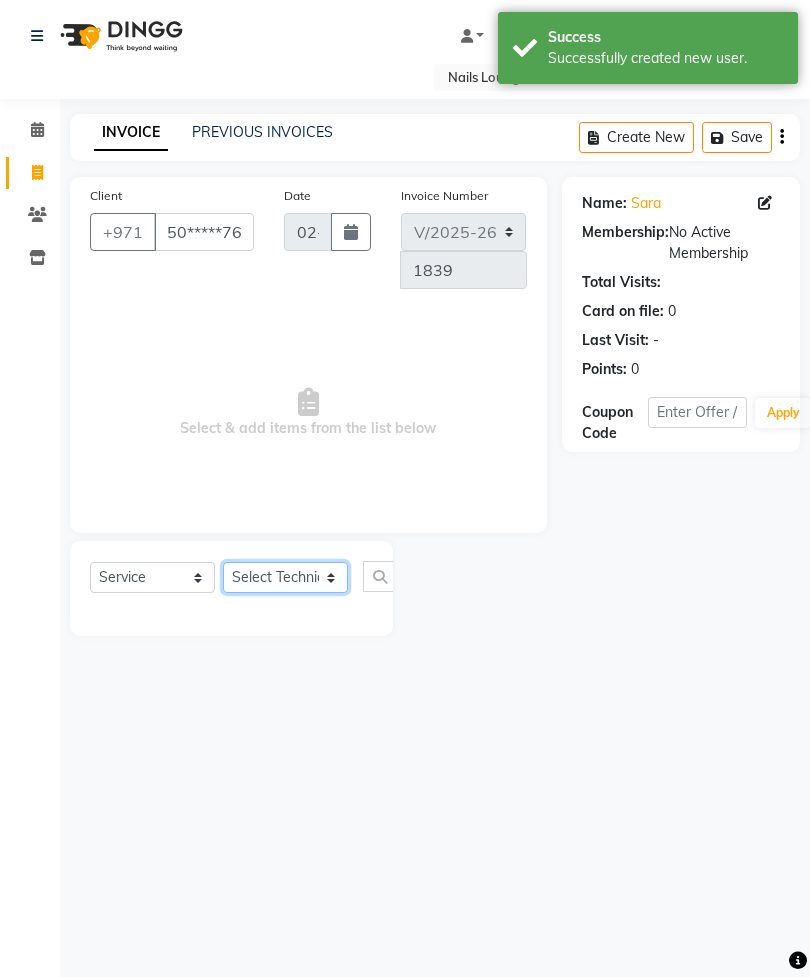 click on "Select Technician [FIRST] [LAST] [FIRST] [FIRST] [FIRST] [FIRST] [FIRST] [FIRST] Spa [FIRST] Spa 2 [FIRST] [FIRST] [FIRST] [FIRST] [FIRST] [FIRST] [FIRST] [FIRST] [FIRST] [FIRST] [FIRST] [FIRST] [FIRST] [FIRST] [FIRST] [FIRST] [FIRST] [FIRST]" 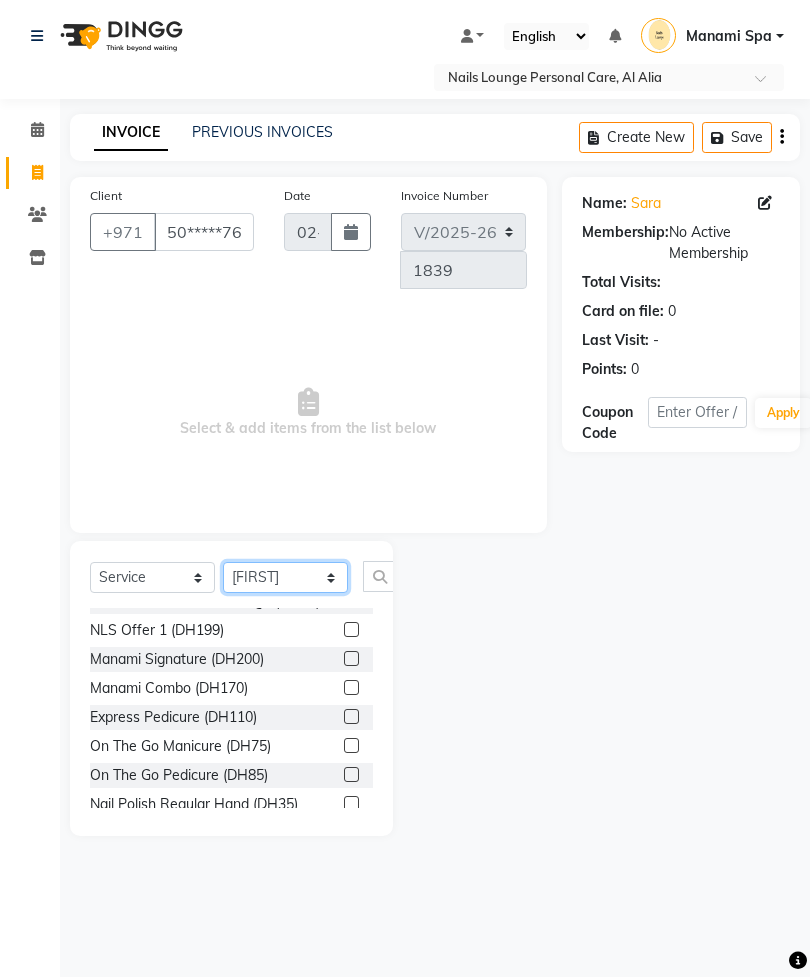 scroll, scrollTop: 490, scrollLeft: 0, axis: vertical 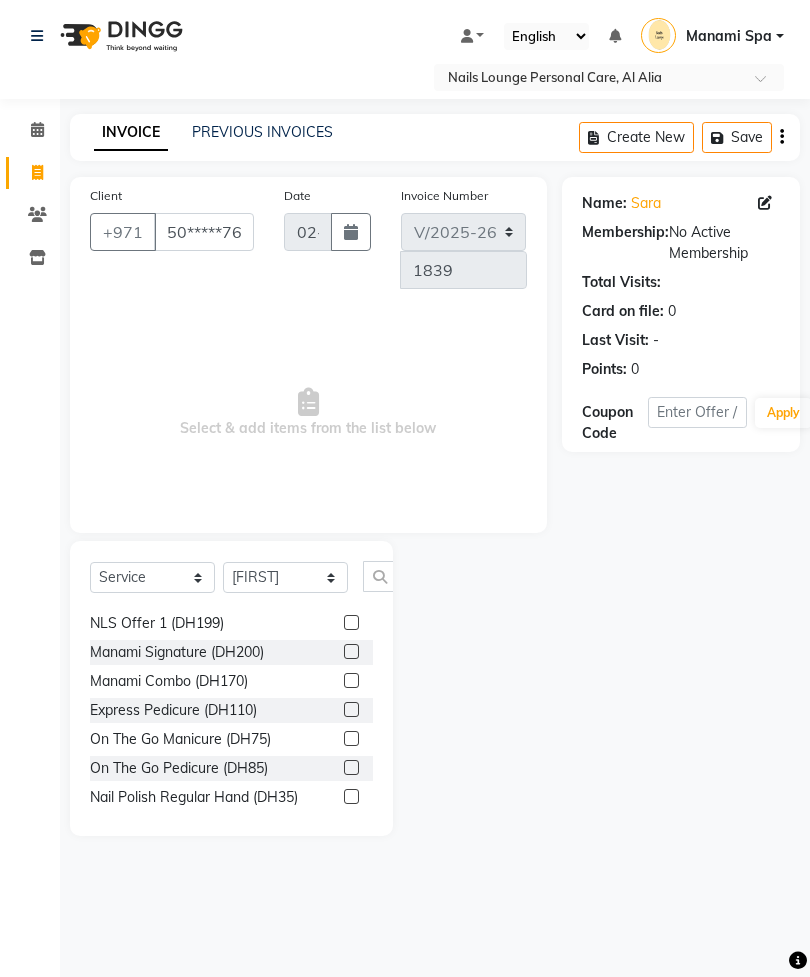 click 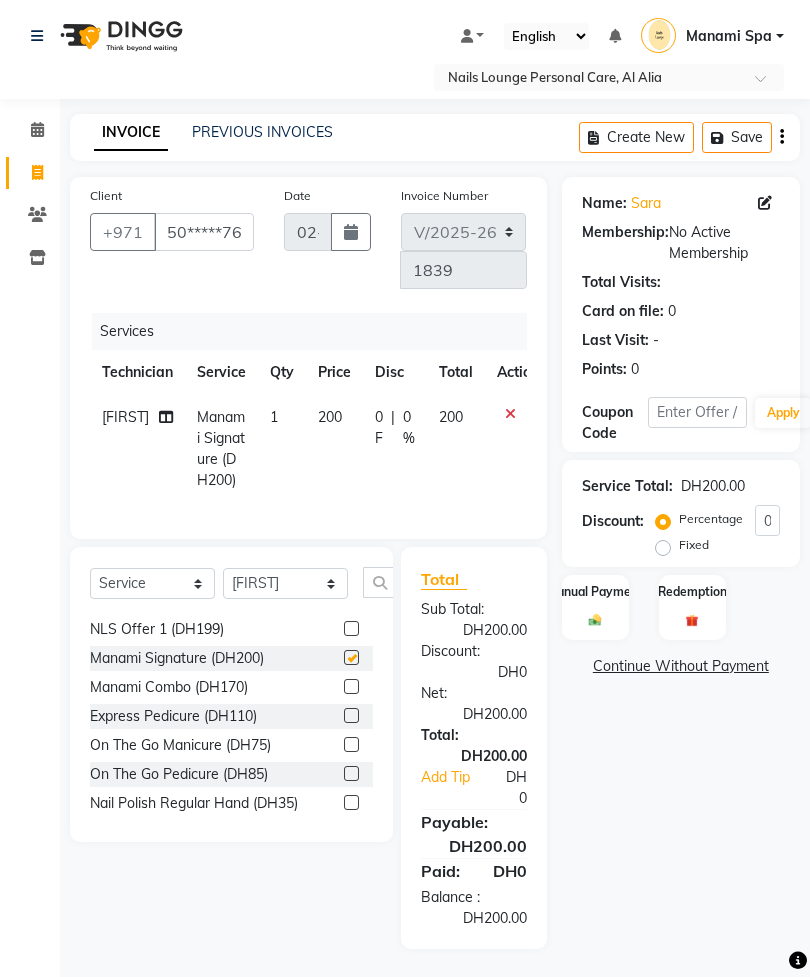 checkbox on "false" 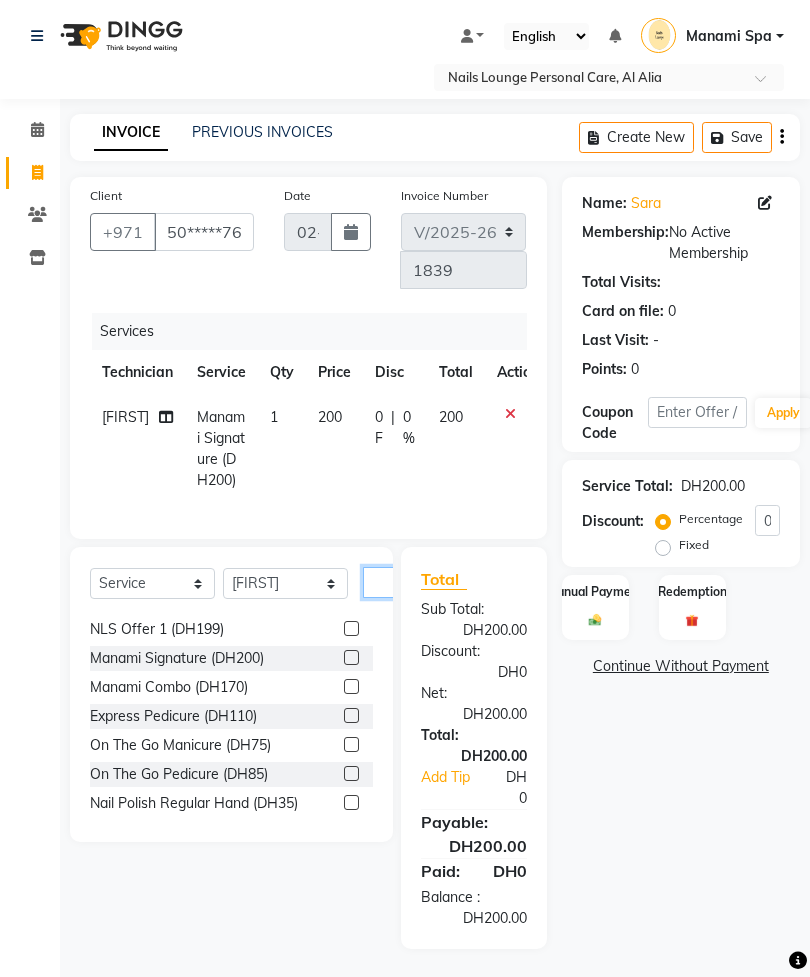 click 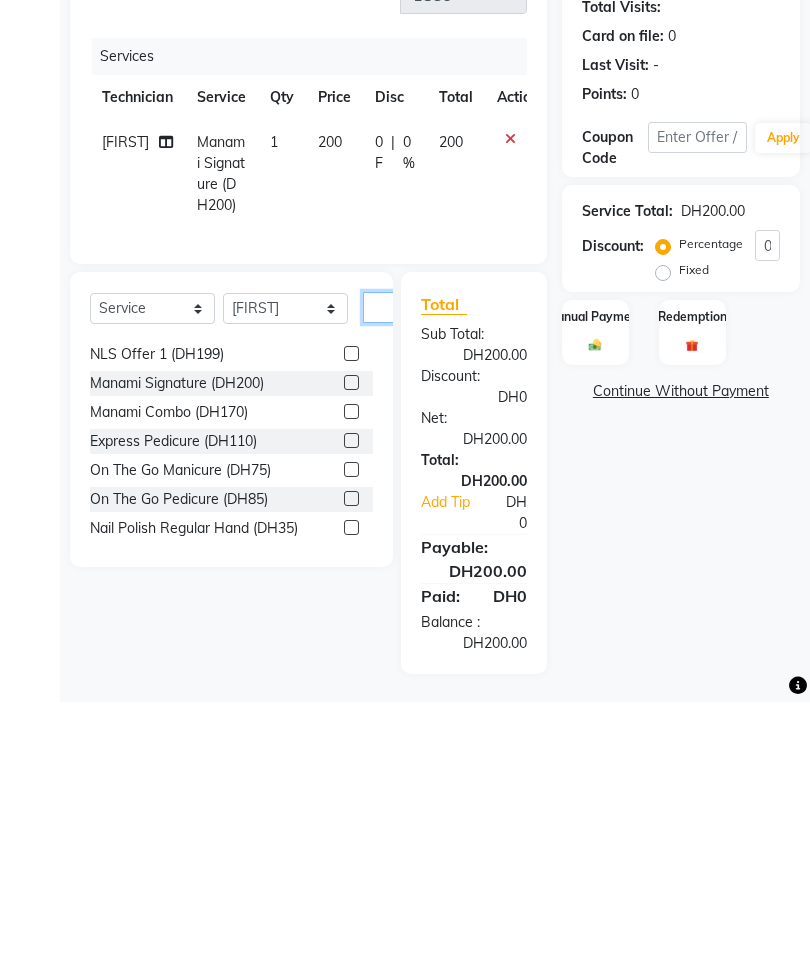 scroll, scrollTop: 0, scrollLeft: 38, axis: horizontal 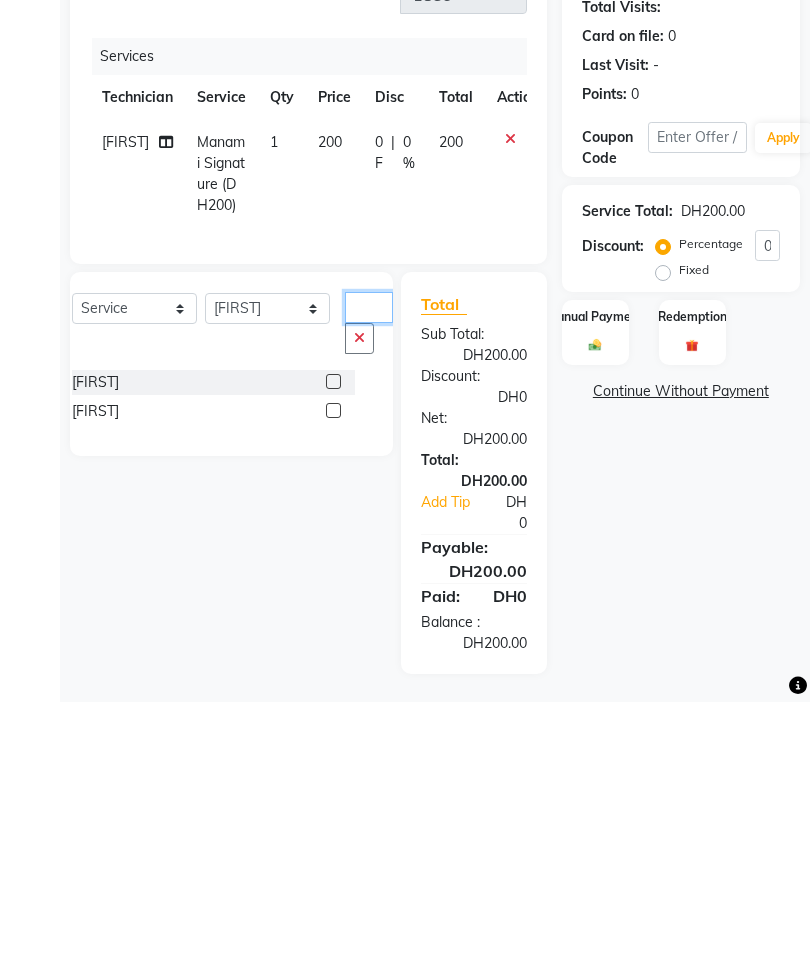 type on "Foo" 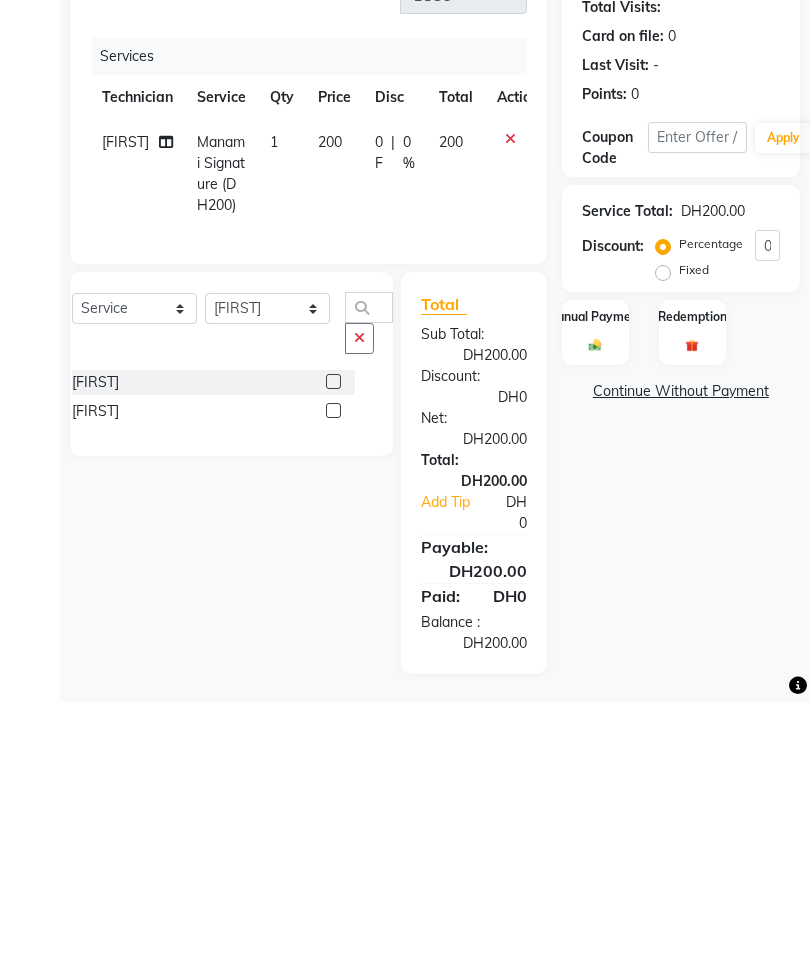 click 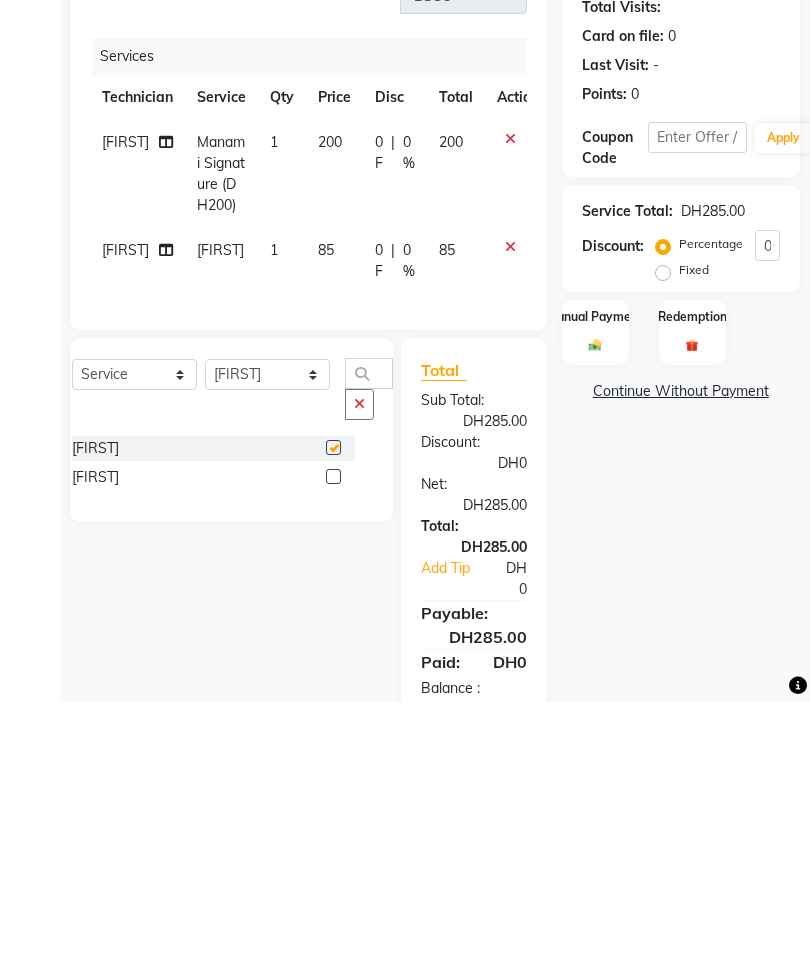 scroll, scrollTop: 23, scrollLeft: 0, axis: vertical 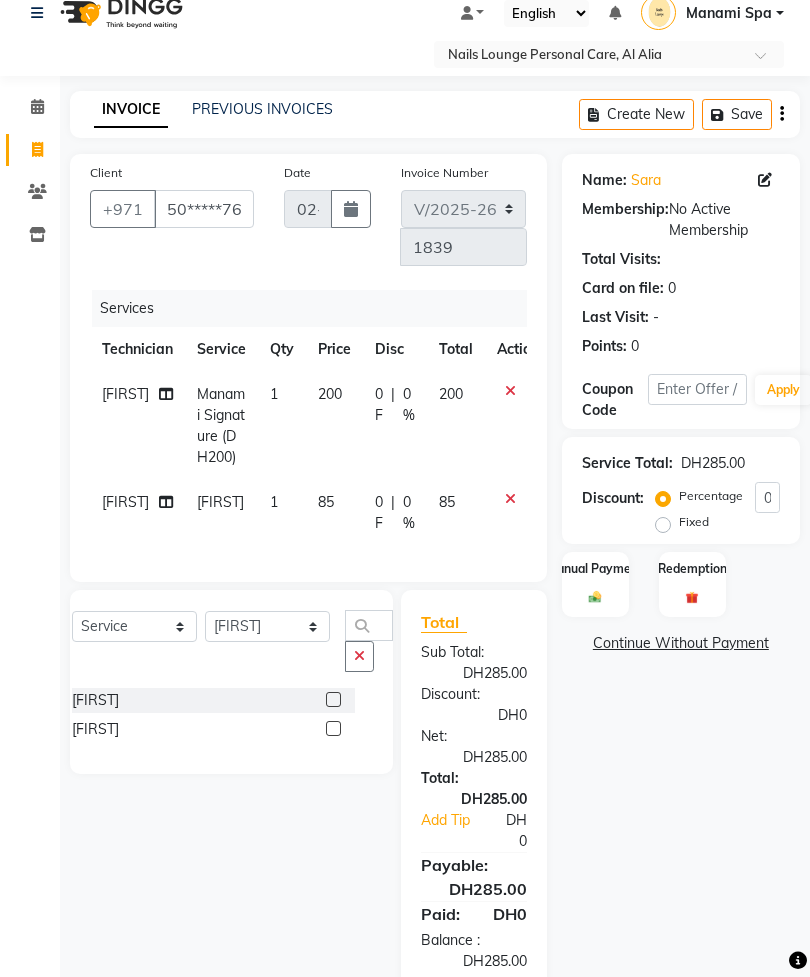 checkbox on "false" 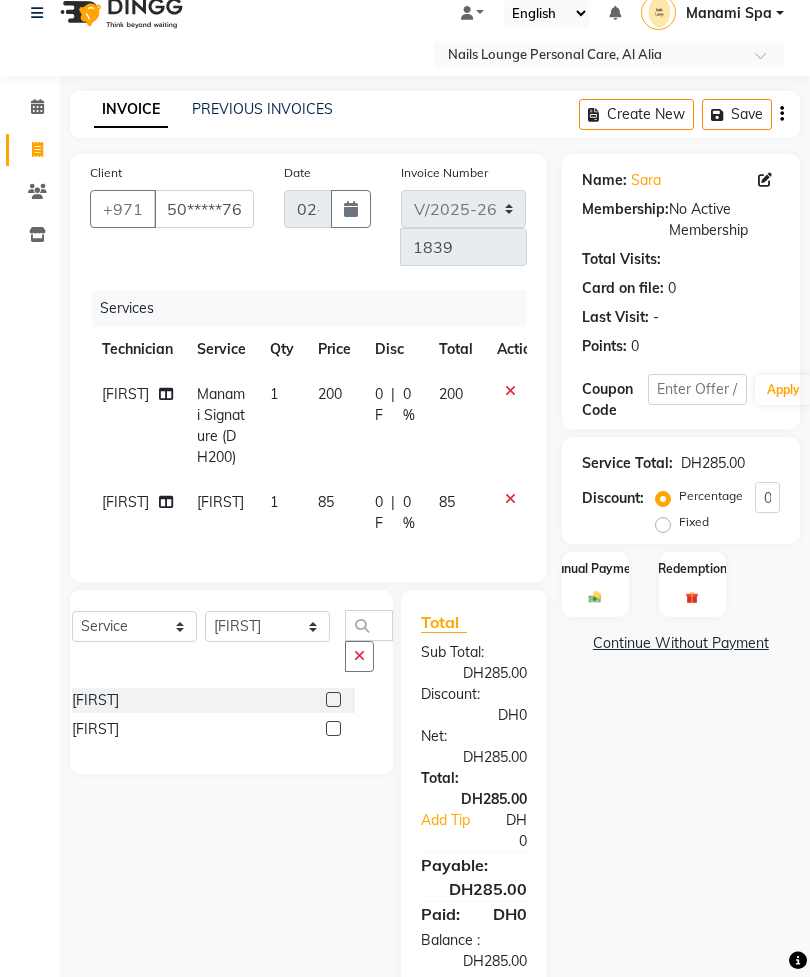 click 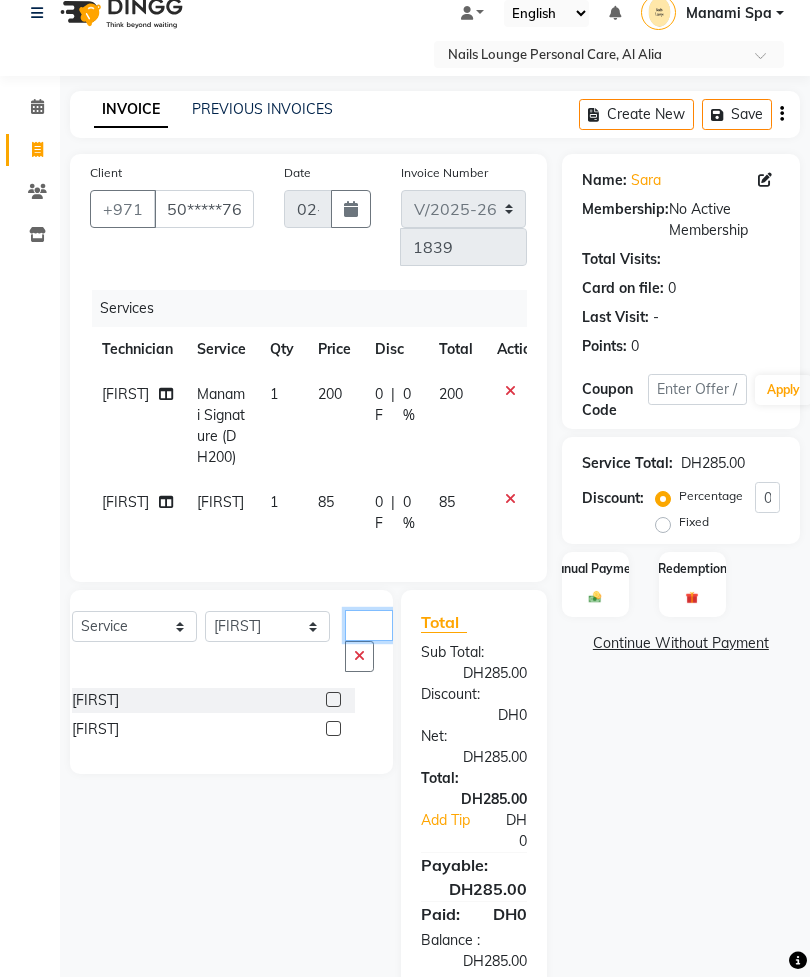 scroll, scrollTop: 84, scrollLeft: 0, axis: vertical 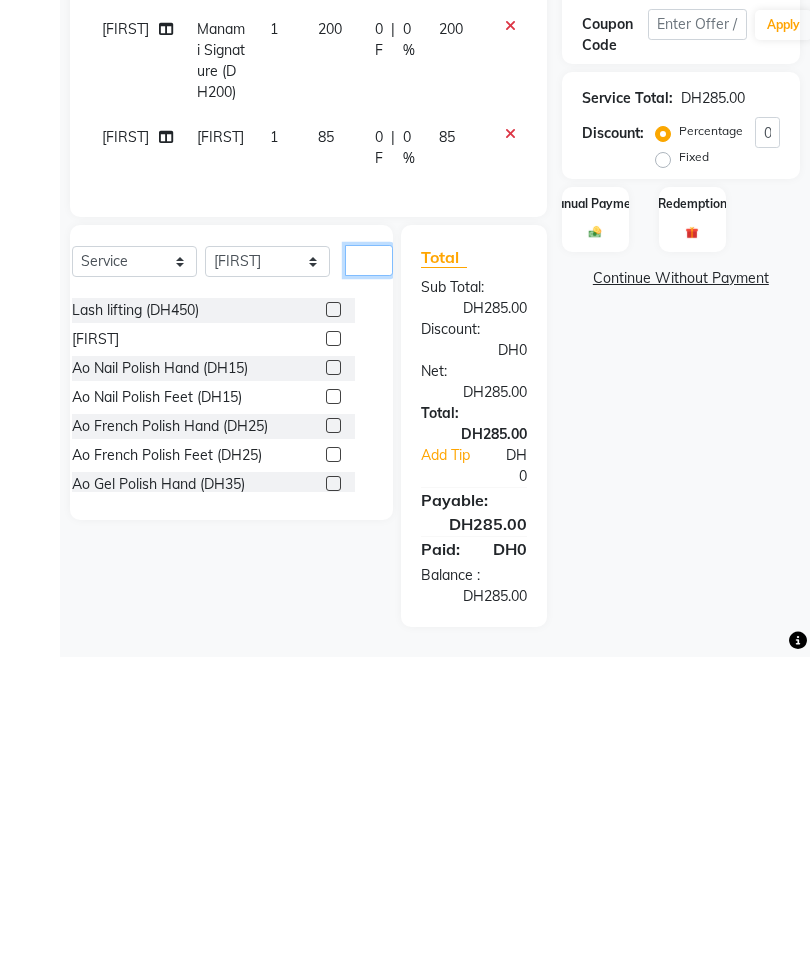 click 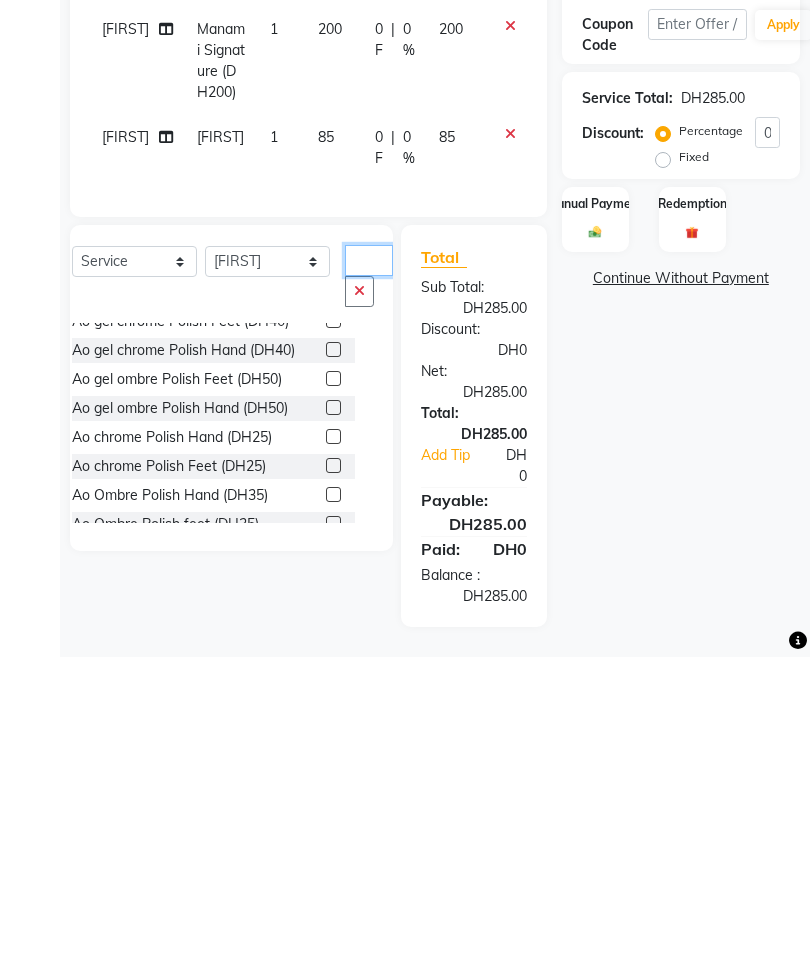 scroll, scrollTop: 390, scrollLeft: 0, axis: vertical 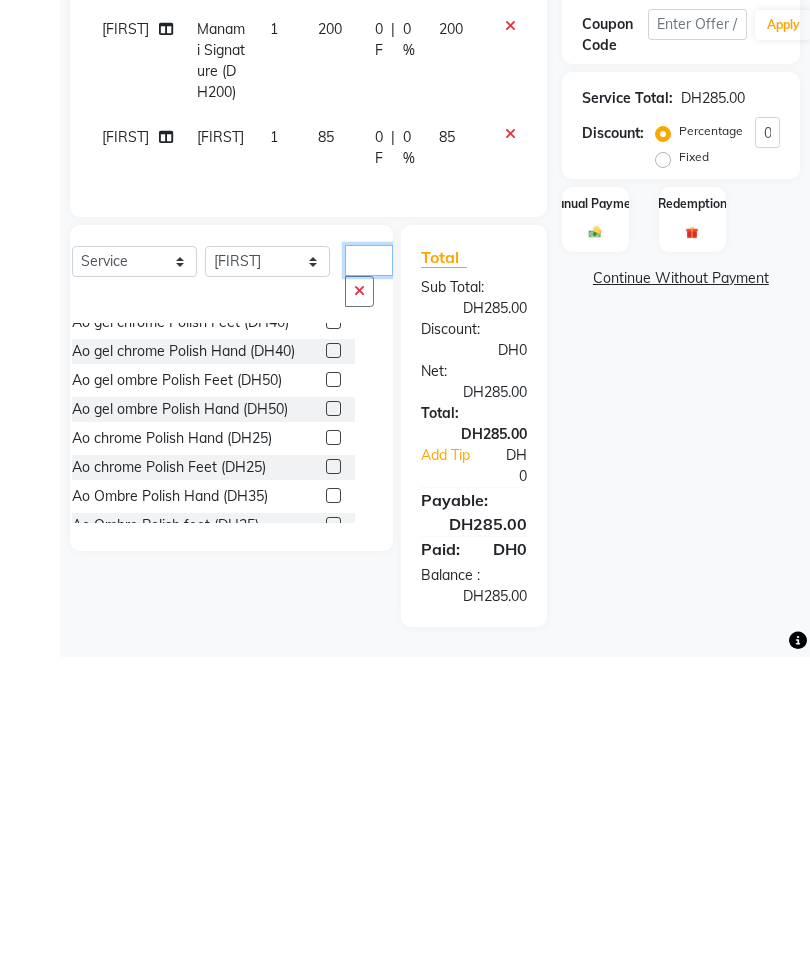 type on "[FIRST]" 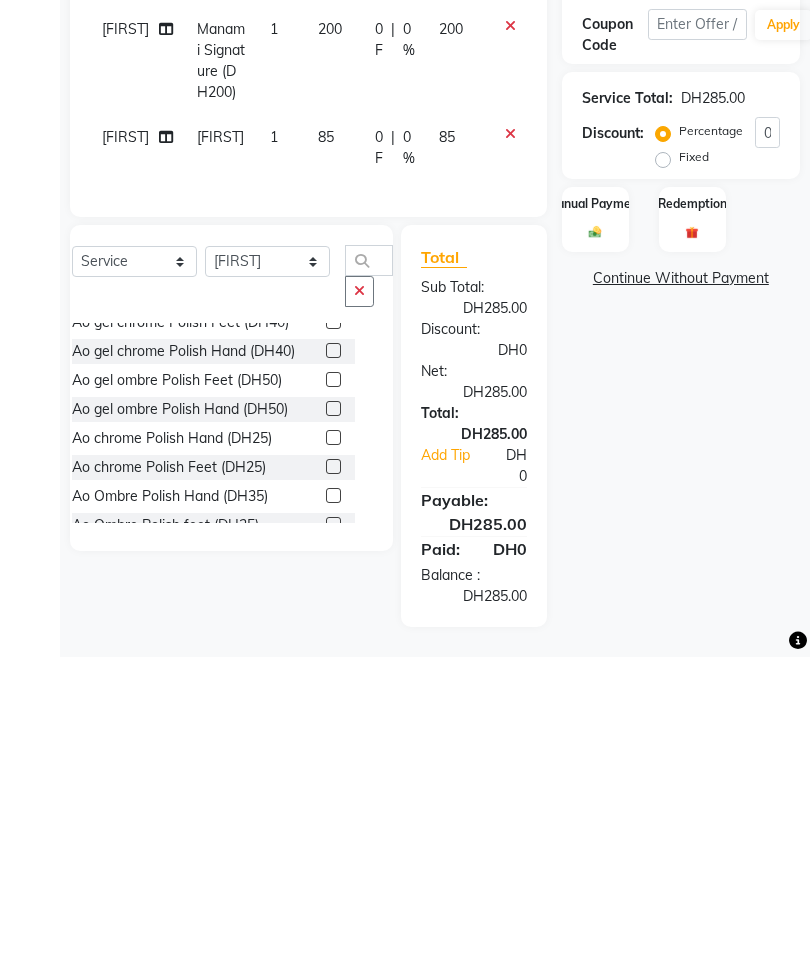click 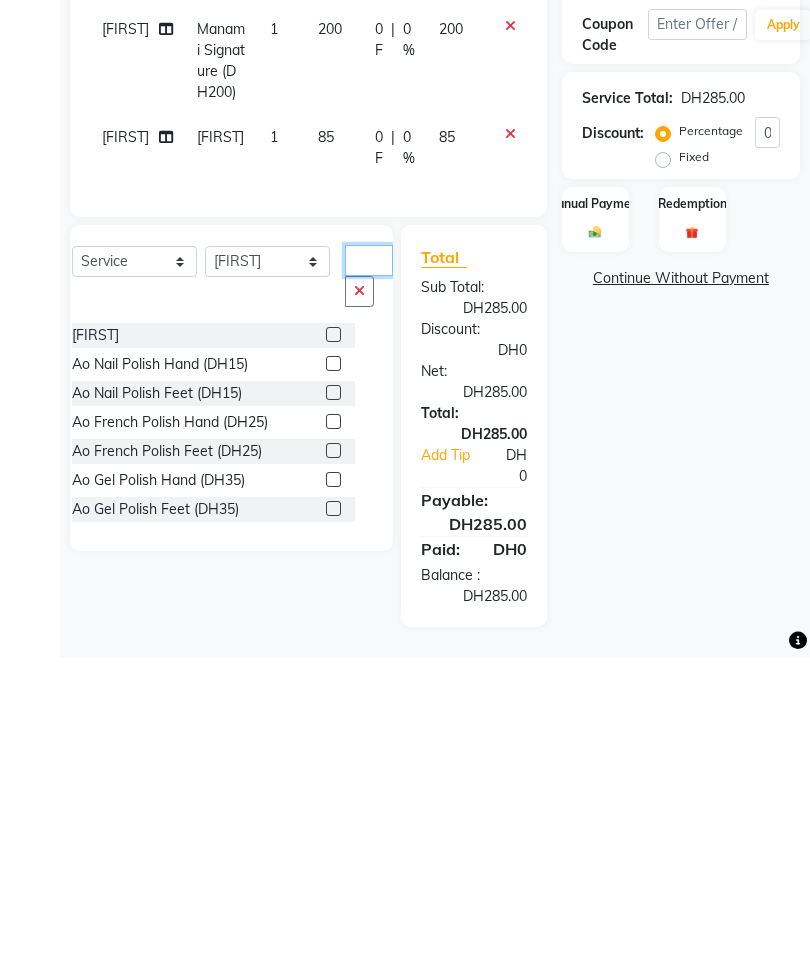 scroll, scrollTop: 0, scrollLeft: 0, axis: both 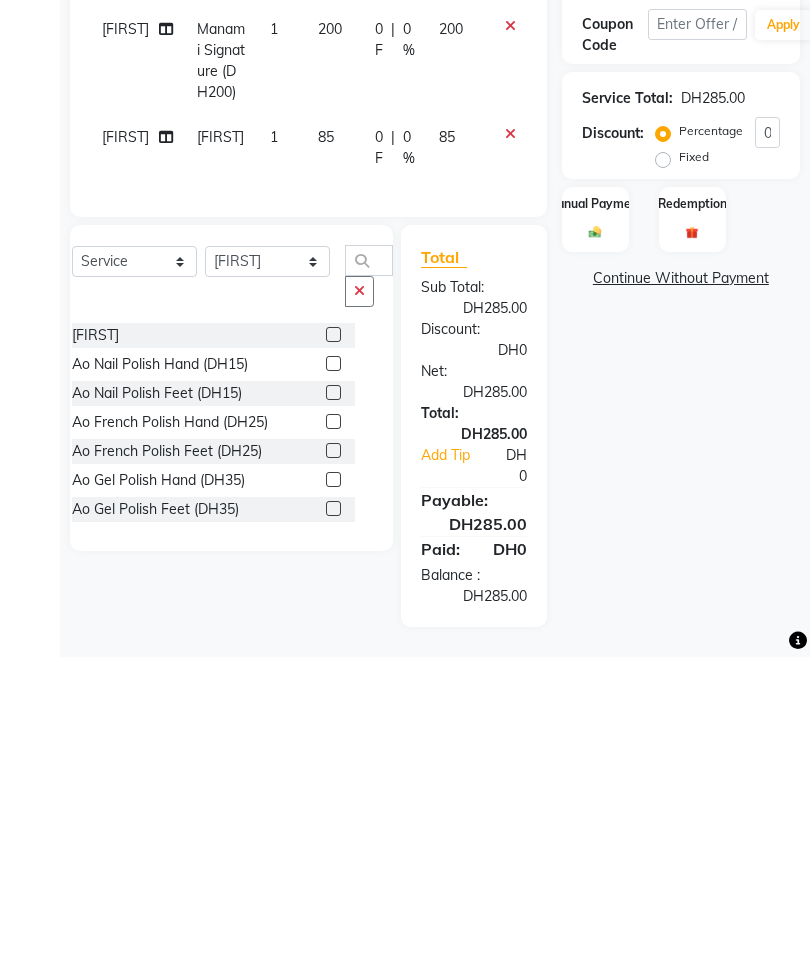 click 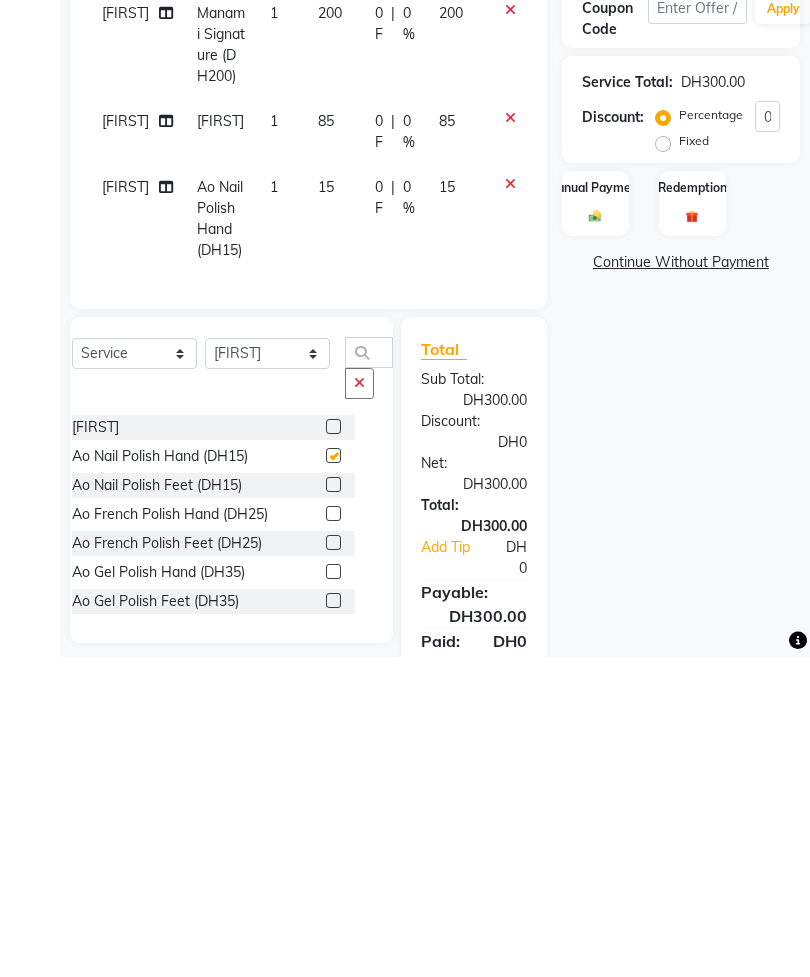 scroll, scrollTop: 152, scrollLeft: 0, axis: vertical 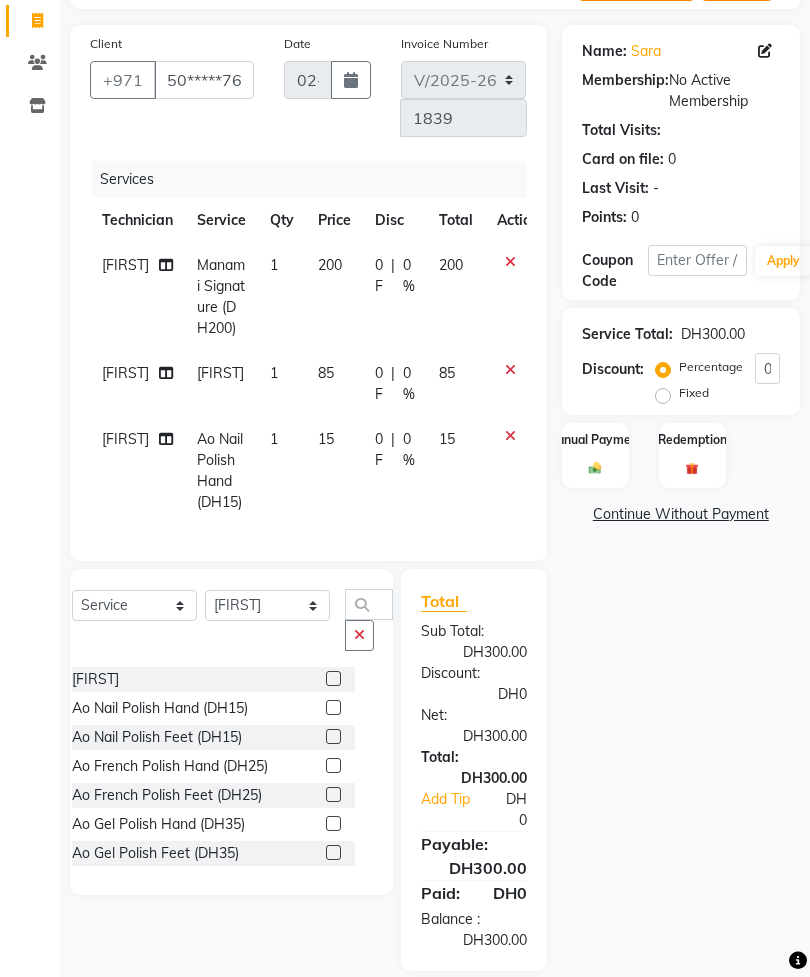 checkbox on "false" 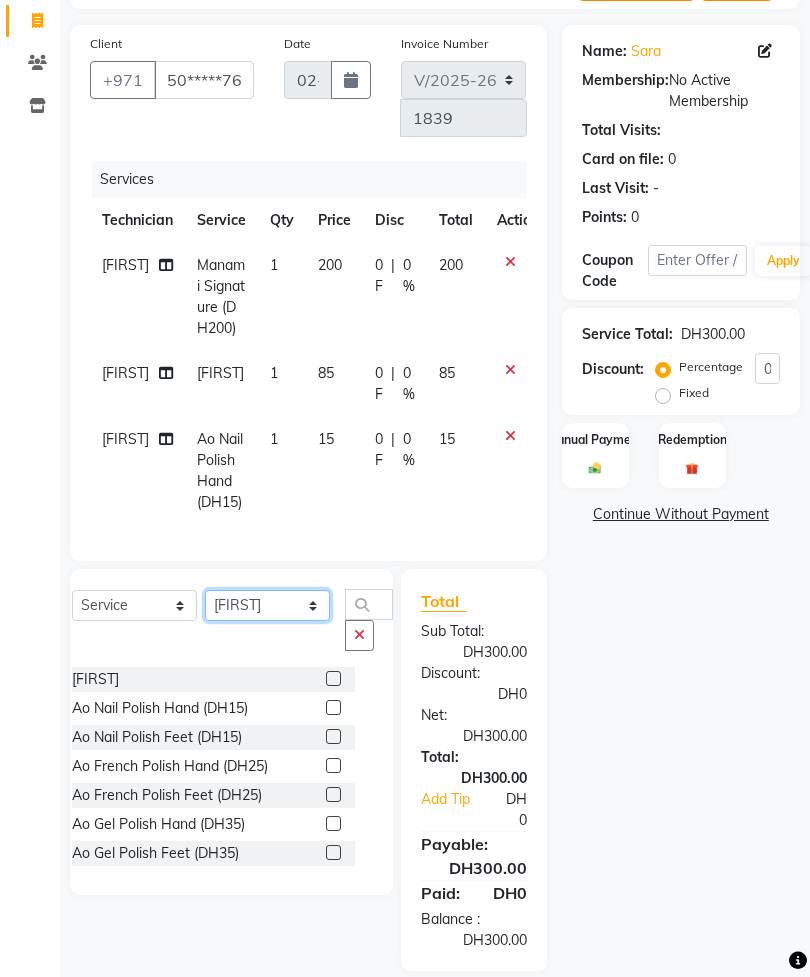 click on "Select Technician [FIRST] [LAST] [FIRST] [FIRST] [FIRST] [FIRST] [FIRST] [FIRST] Spa [FIRST] Spa 2 [FIRST] [FIRST] [FIRST] [FIRST] [FIRST] [FIRST] [FIRST] [FIRST] [FIRST] [FIRST] [FIRST] [FIRST] [FIRST] [FIRST] [FIRST] [FIRST] [FIRST] [FIRST]" 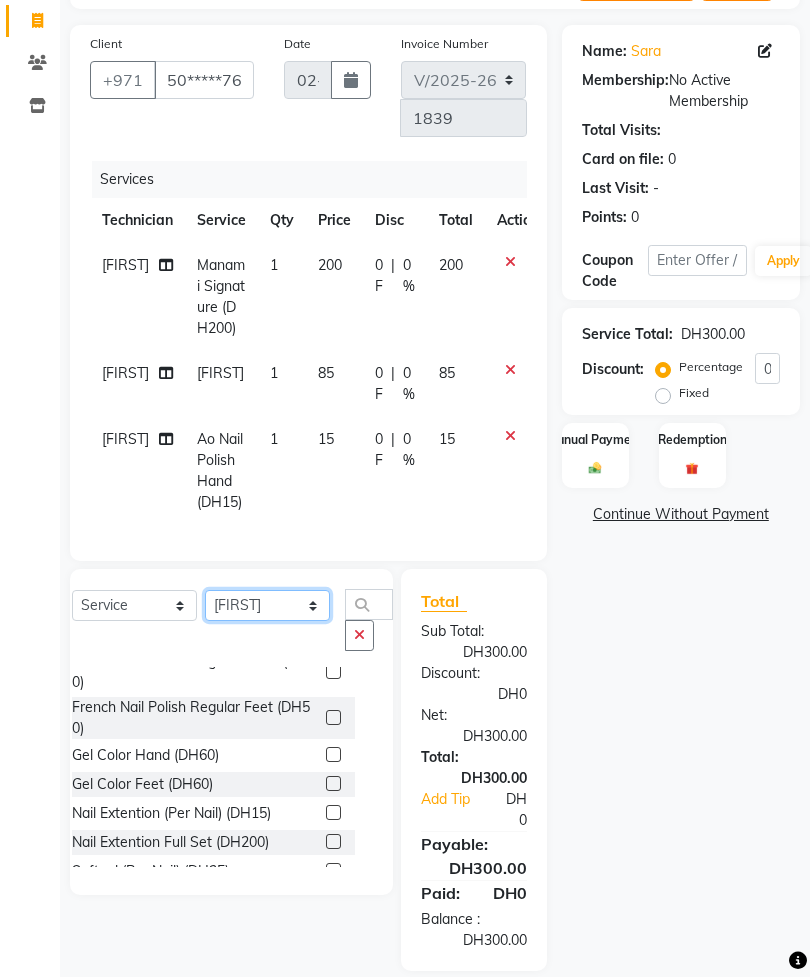 scroll, scrollTop: 776, scrollLeft: 0, axis: vertical 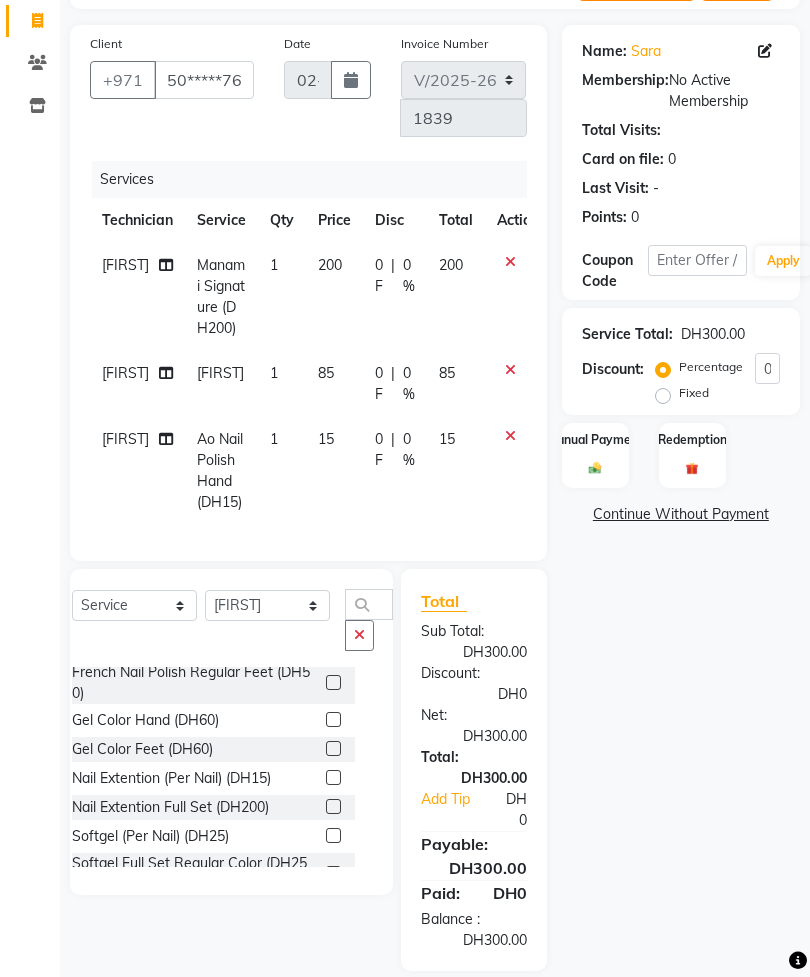 click 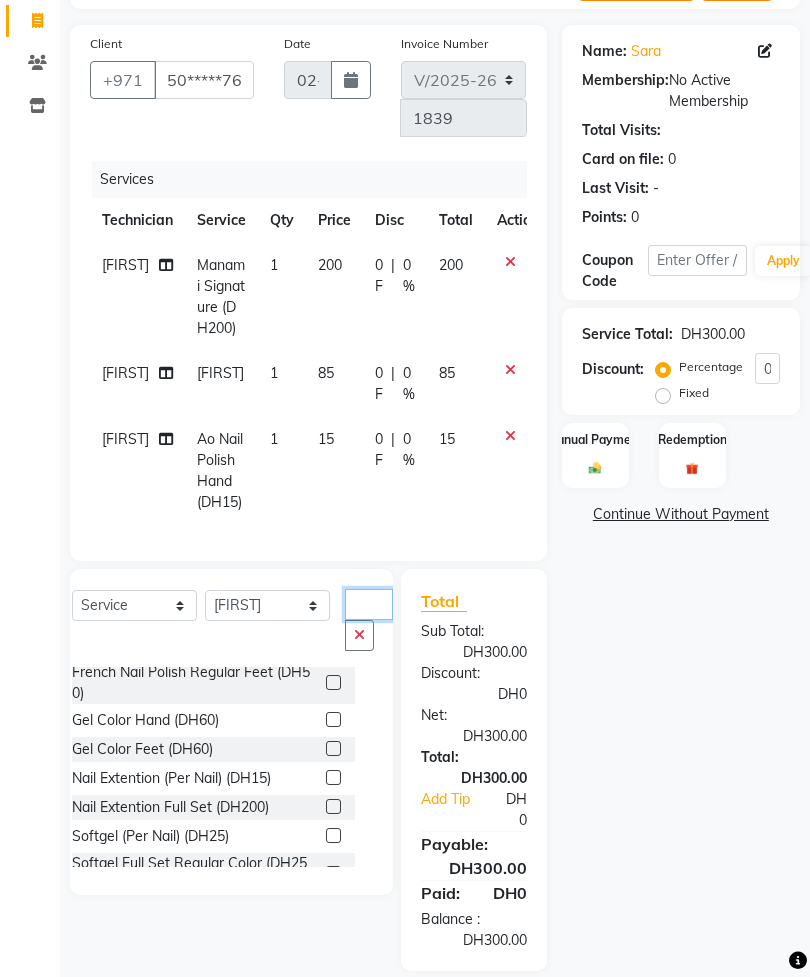 scroll, scrollTop: 192, scrollLeft: 0, axis: vertical 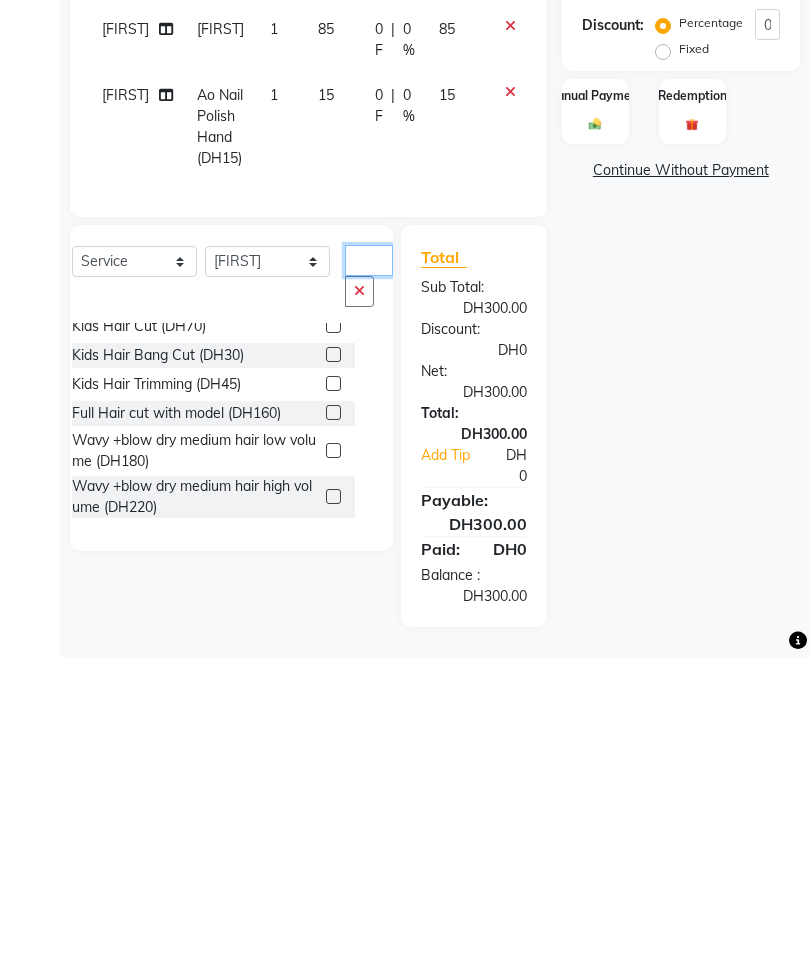 type on "Ha" 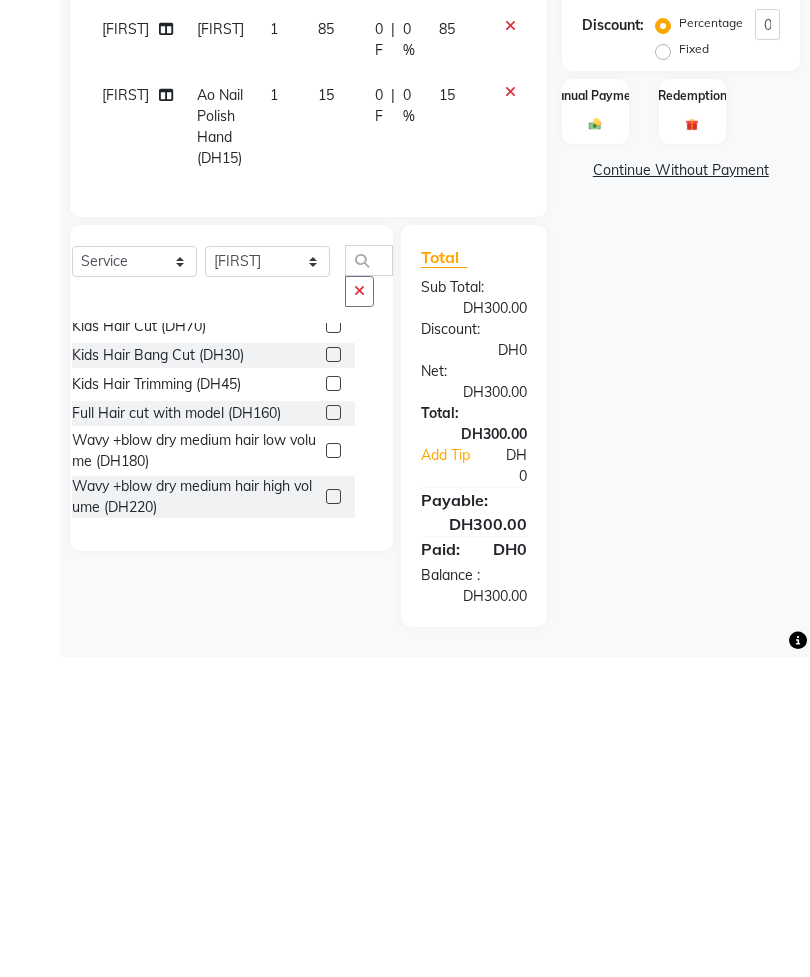 click 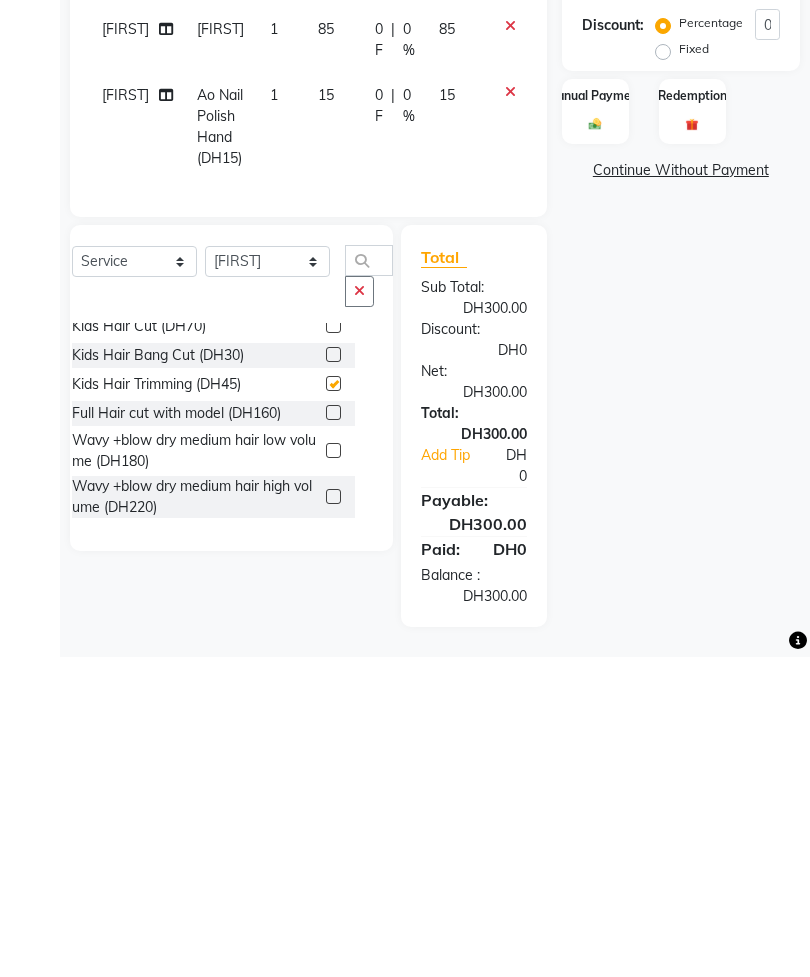 scroll, scrollTop: 260, scrollLeft: 0, axis: vertical 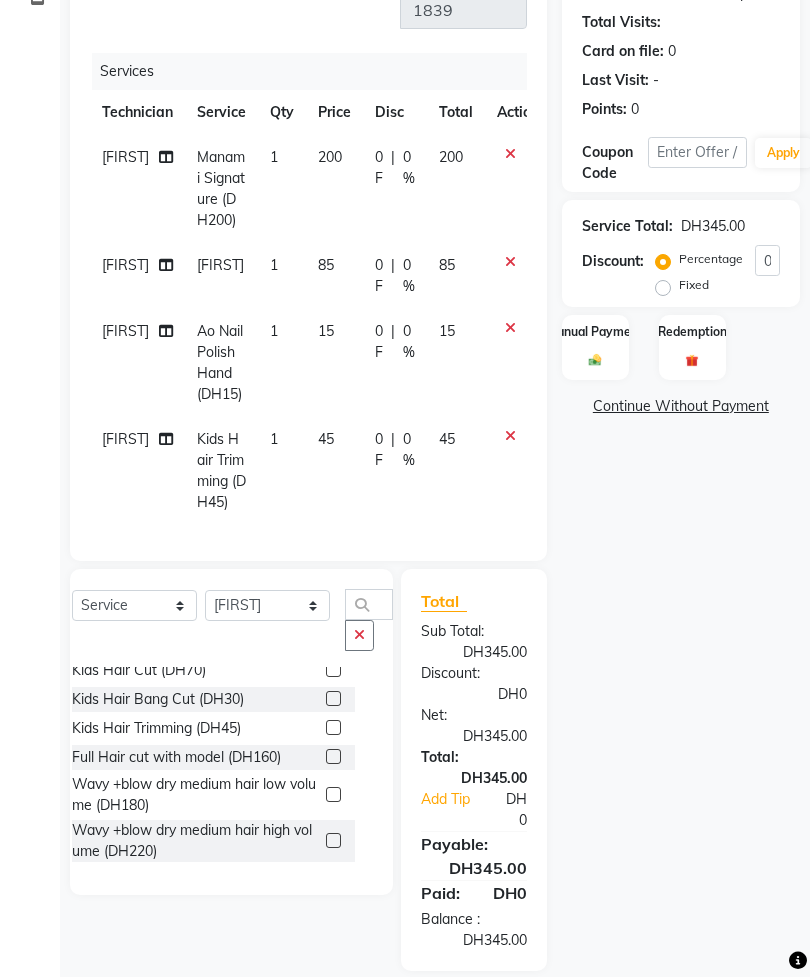 click 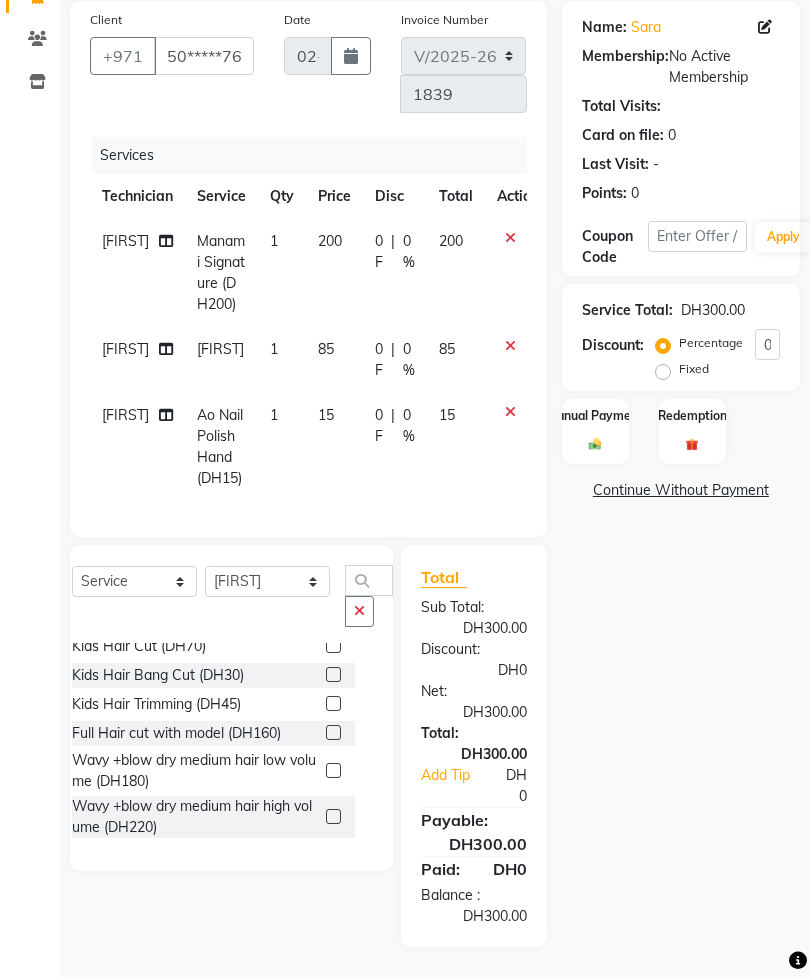 click 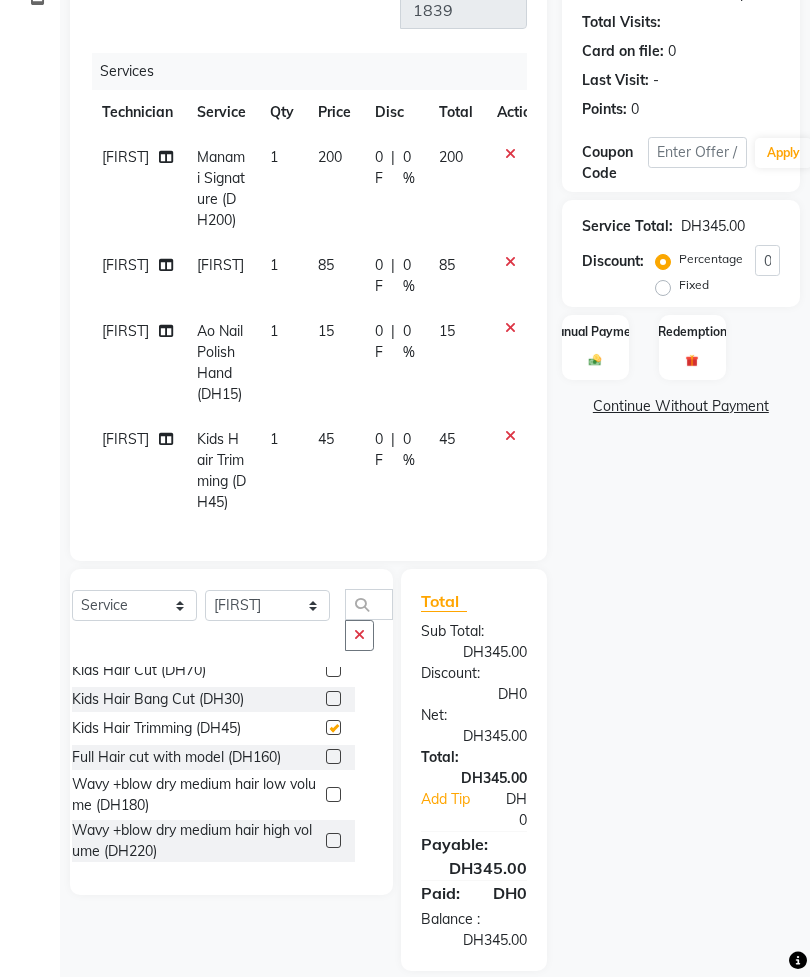 checkbox on "false" 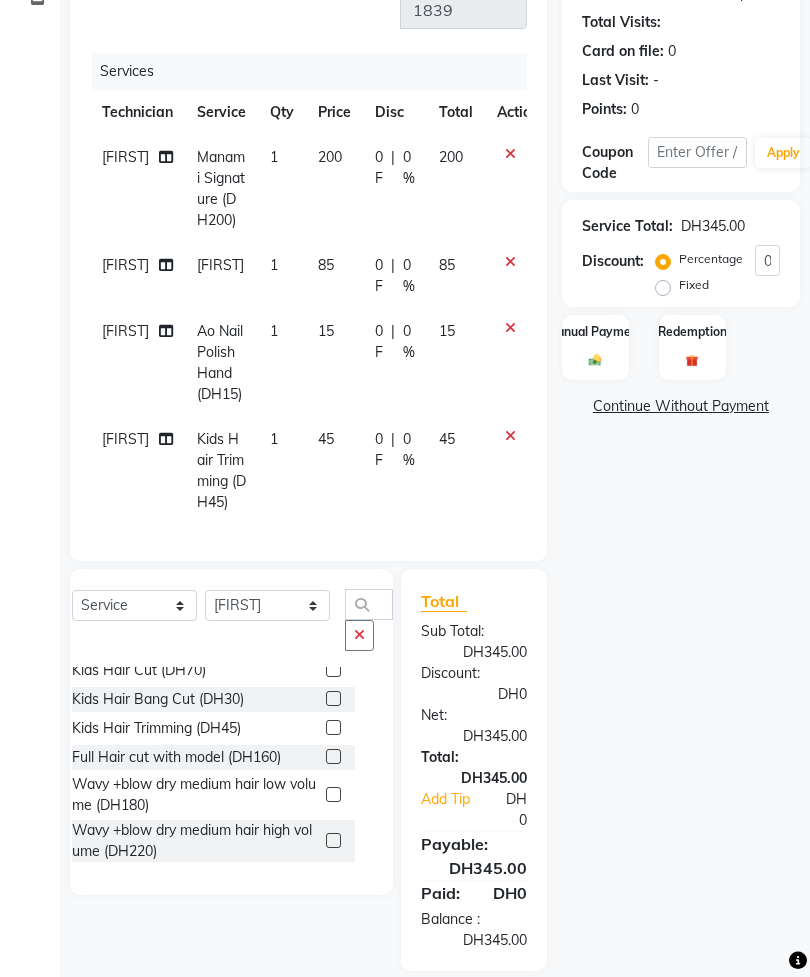 click 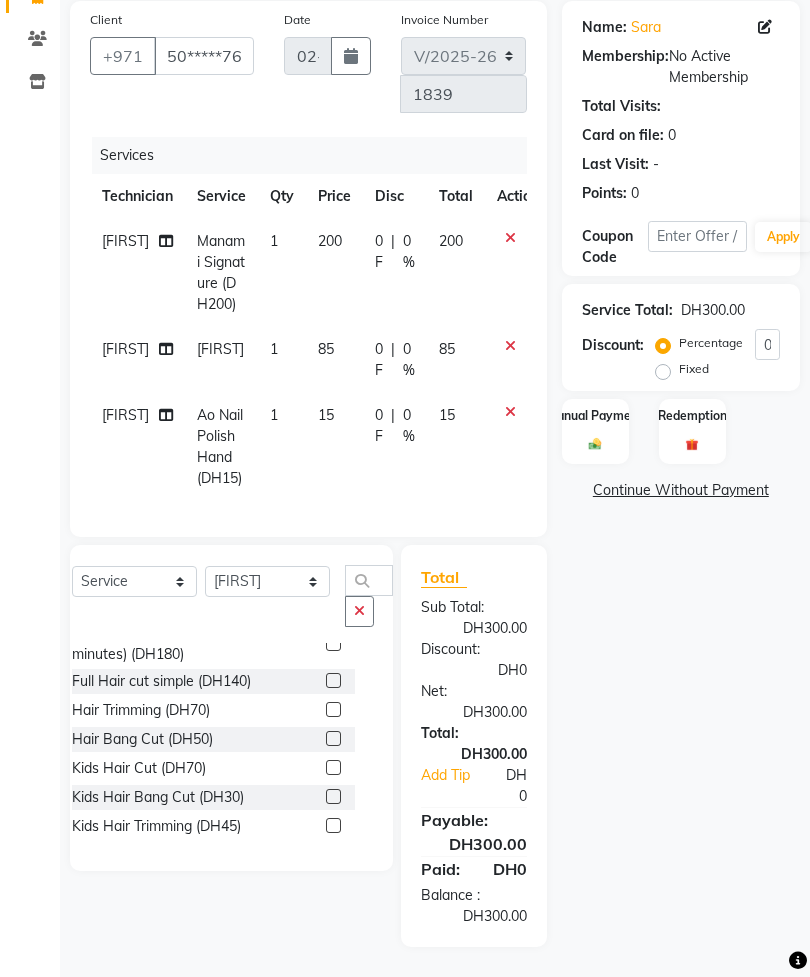 scroll, scrollTop: 870, scrollLeft: 0, axis: vertical 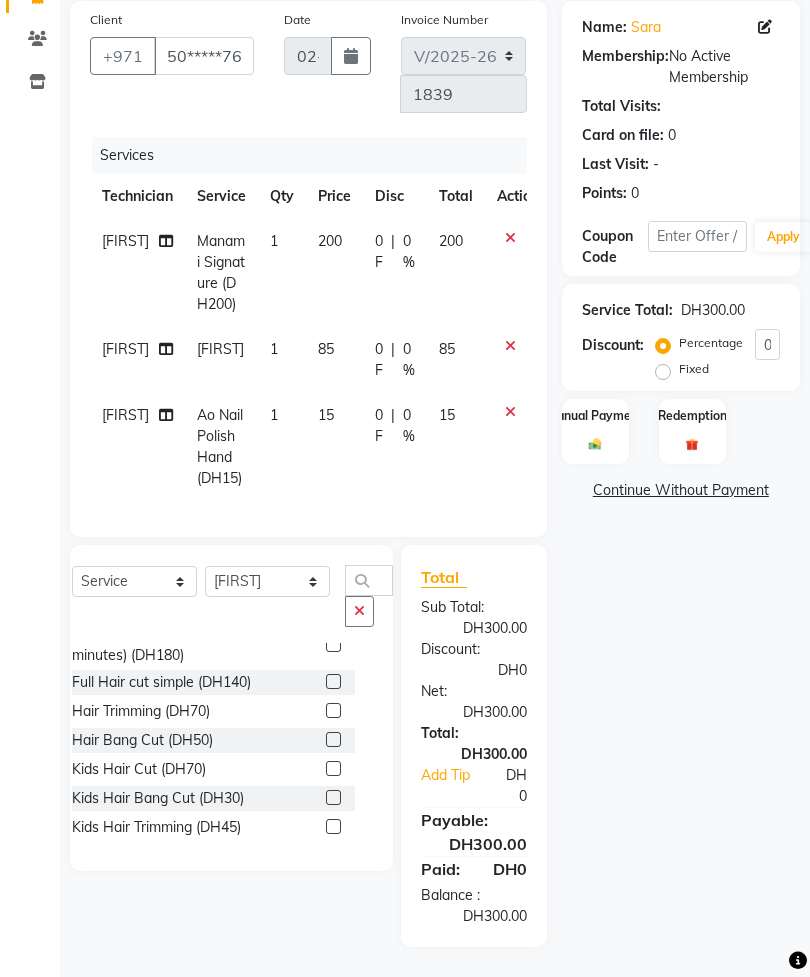 click 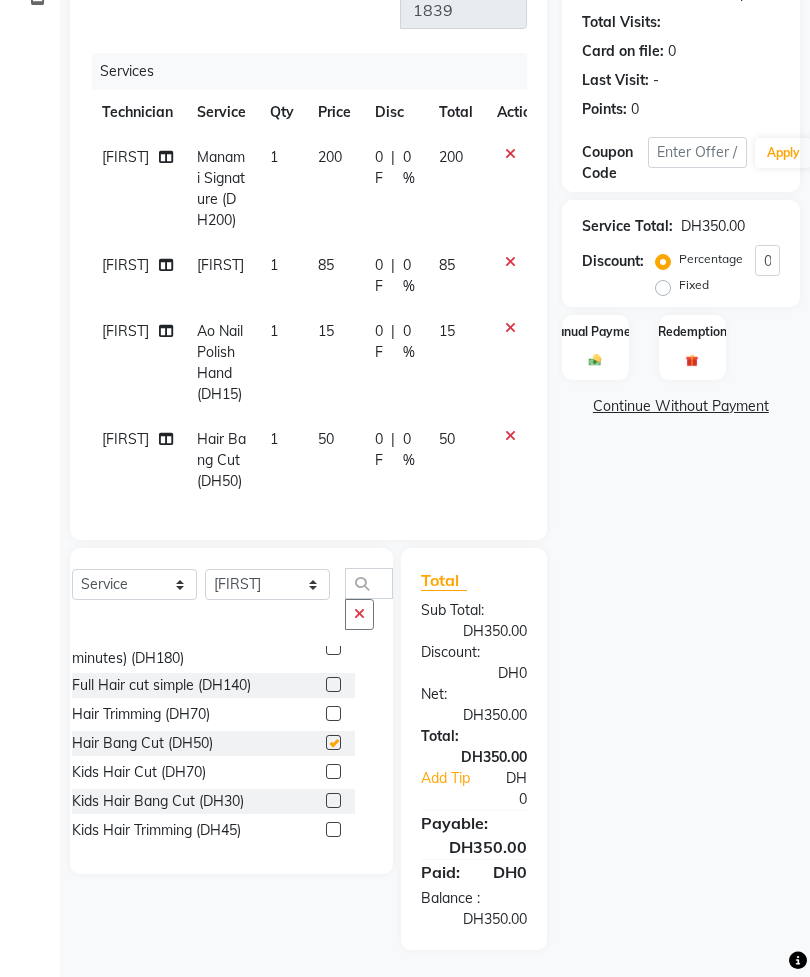 checkbox on "false" 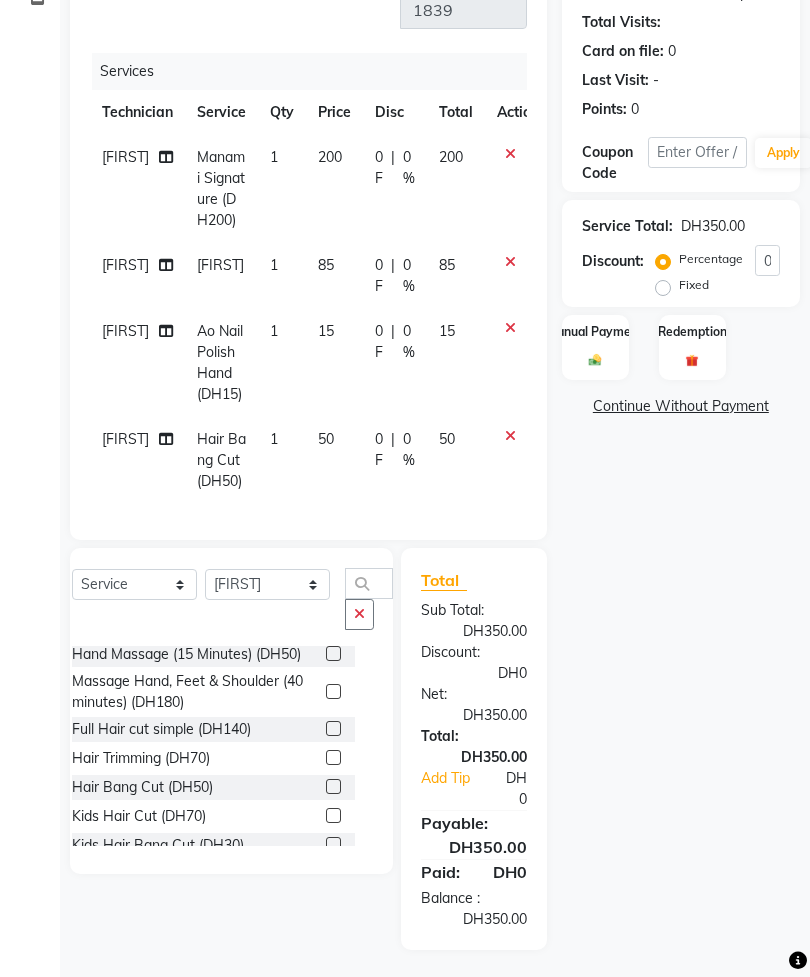 scroll, scrollTop: 871, scrollLeft: 0, axis: vertical 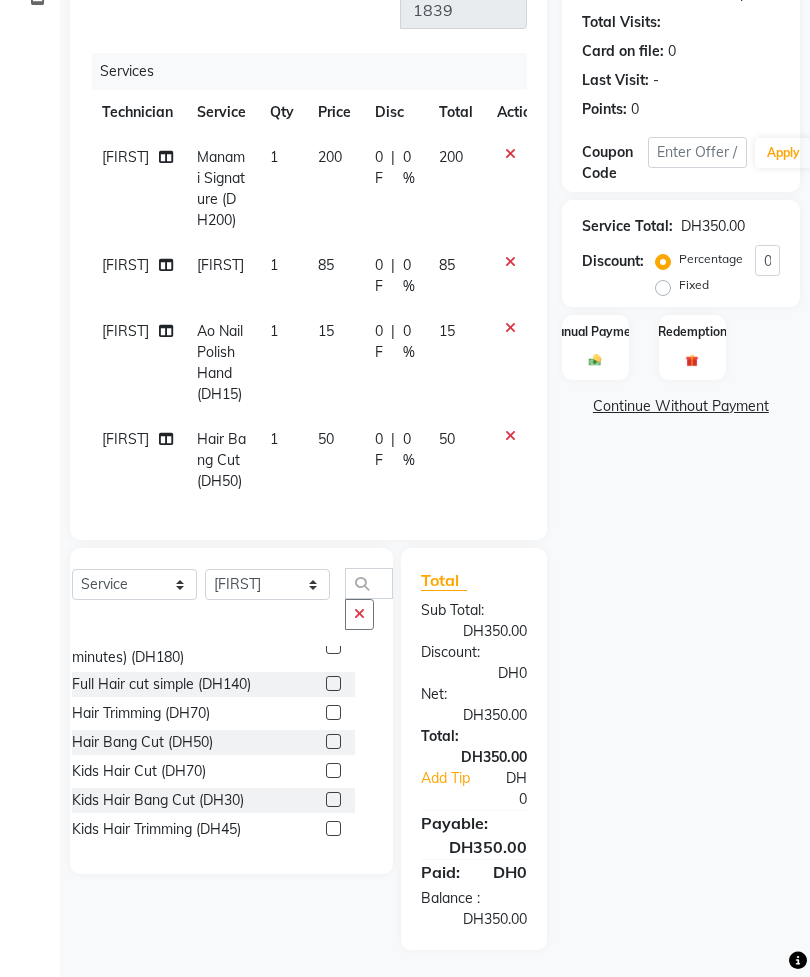 click 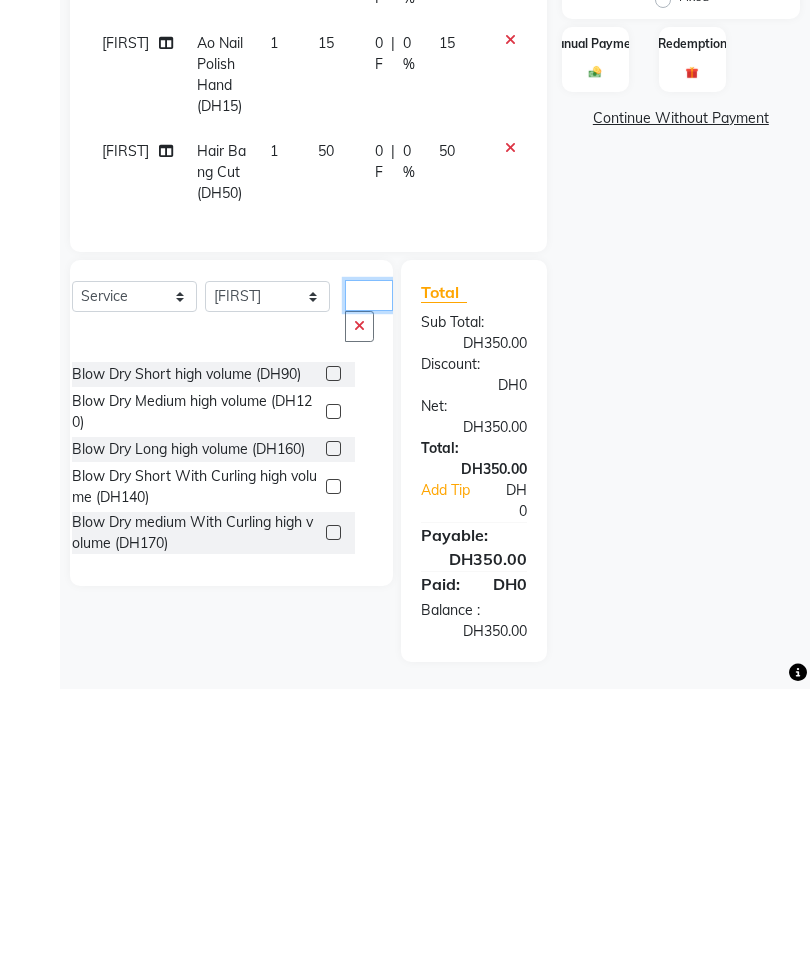 scroll, scrollTop: 417, scrollLeft: 0, axis: vertical 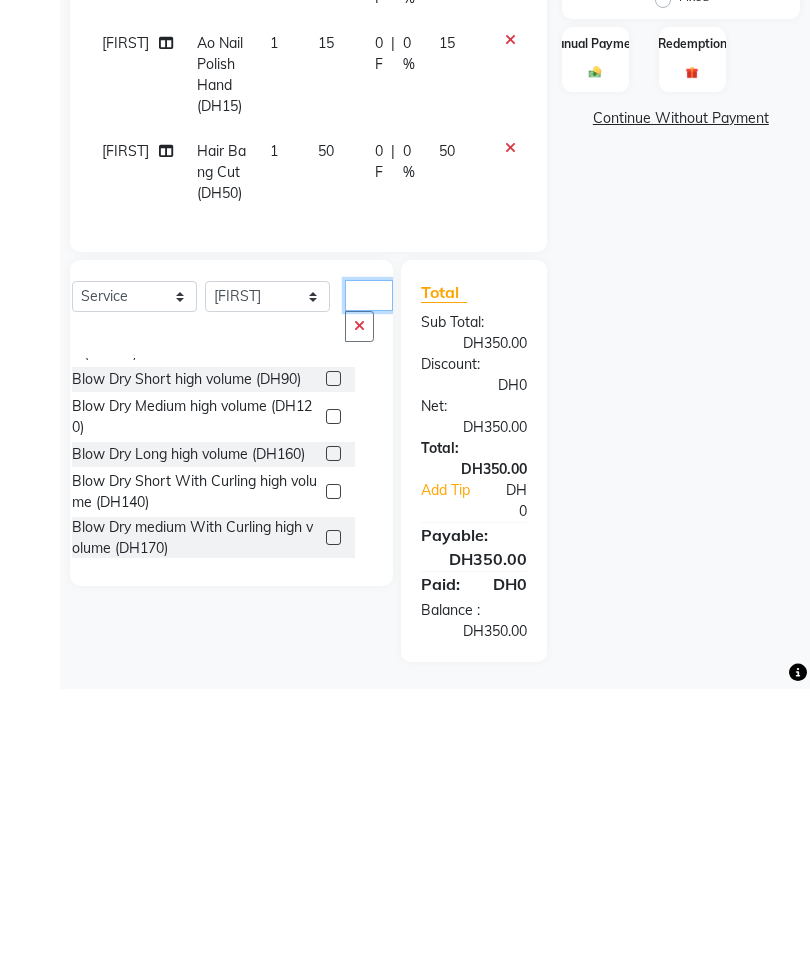 type on "Blo" 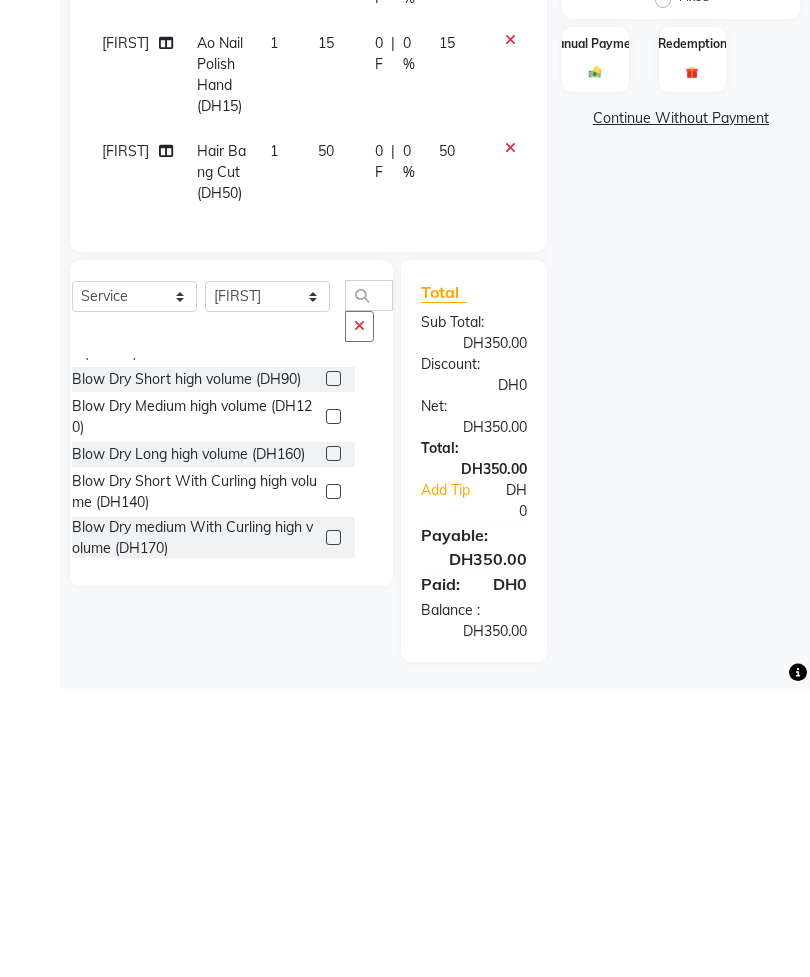 click 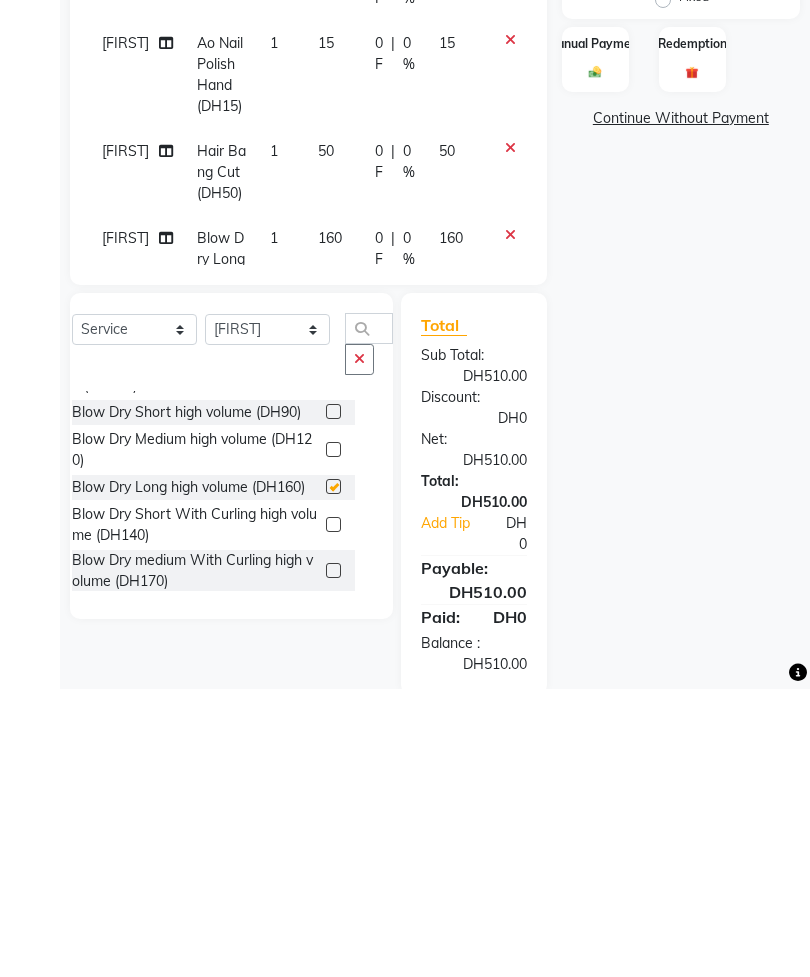 scroll, scrollTop: 296, scrollLeft: 0, axis: vertical 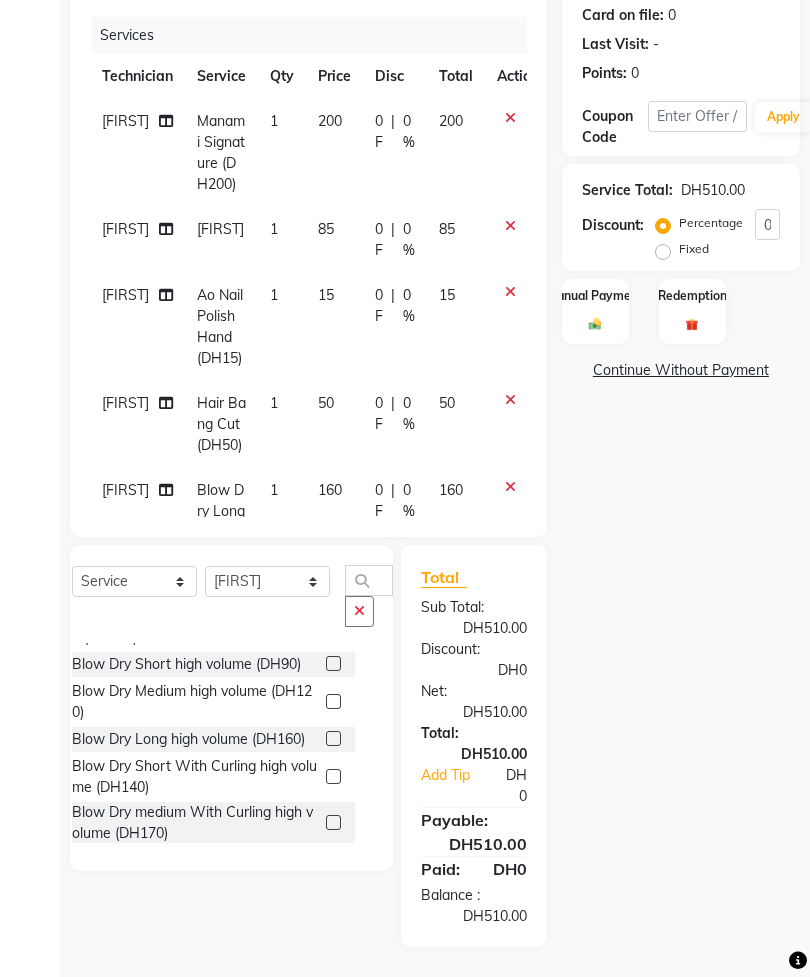 checkbox on "false" 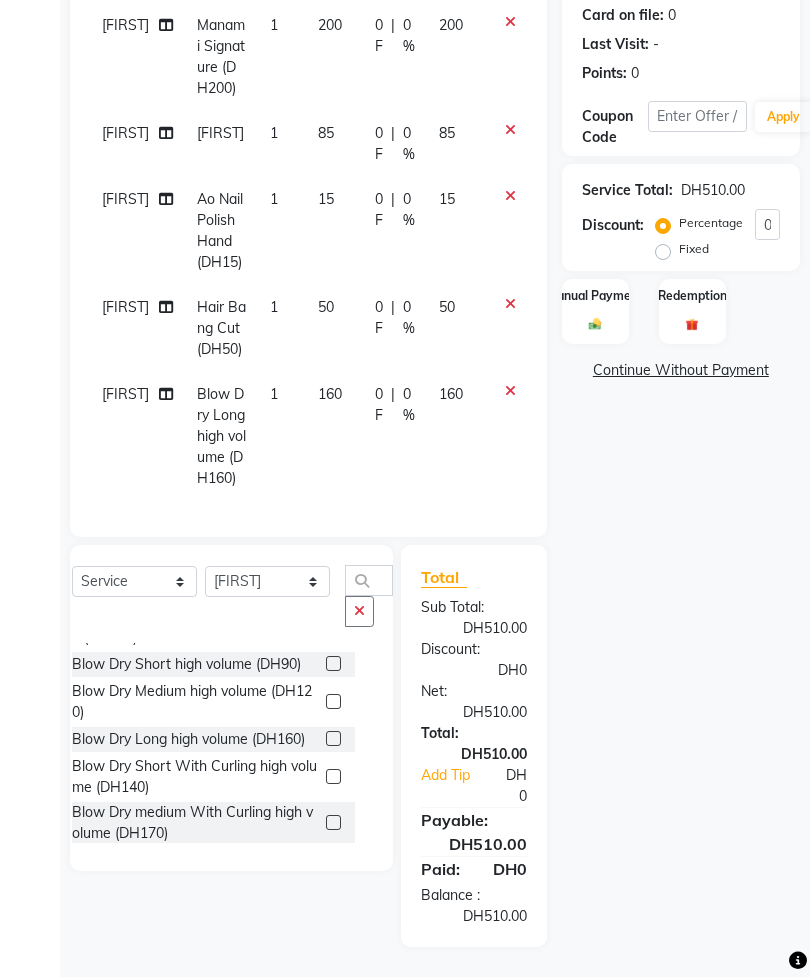 scroll, scrollTop: 222, scrollLeft: 0, axis: vertical 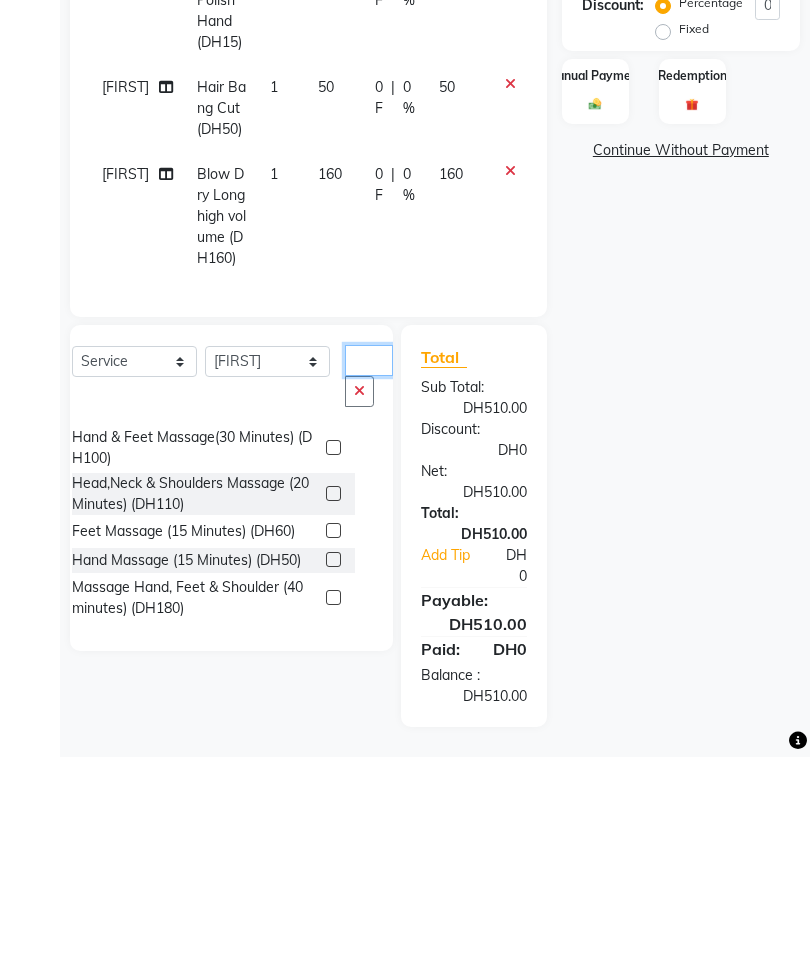 type on "Massa" 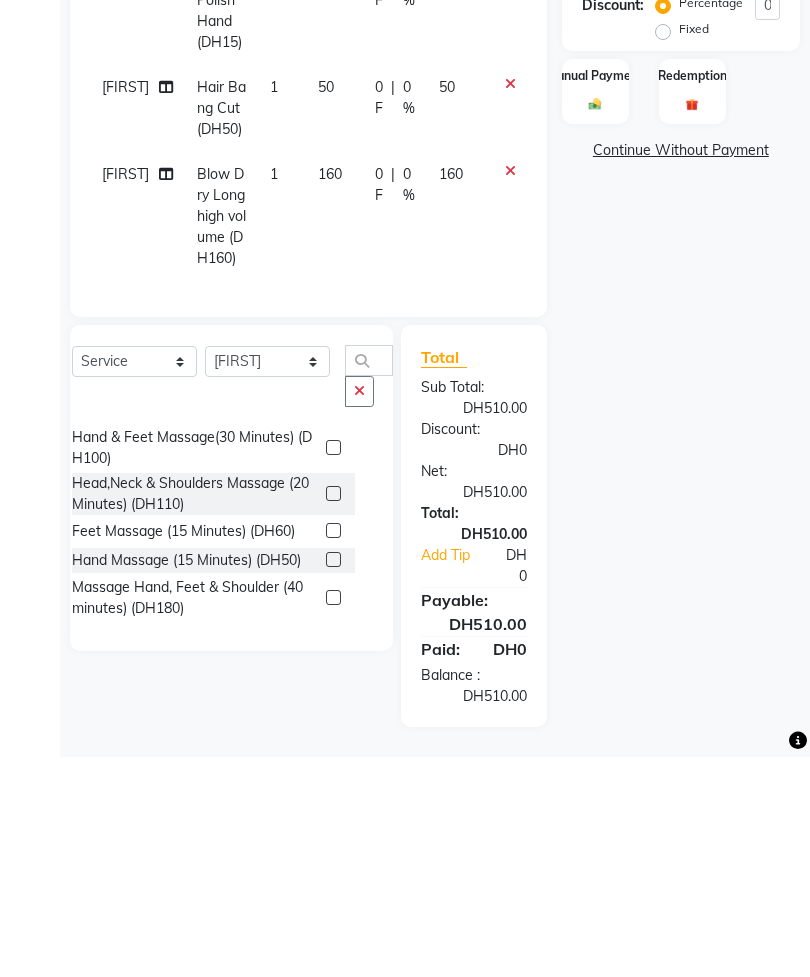 click 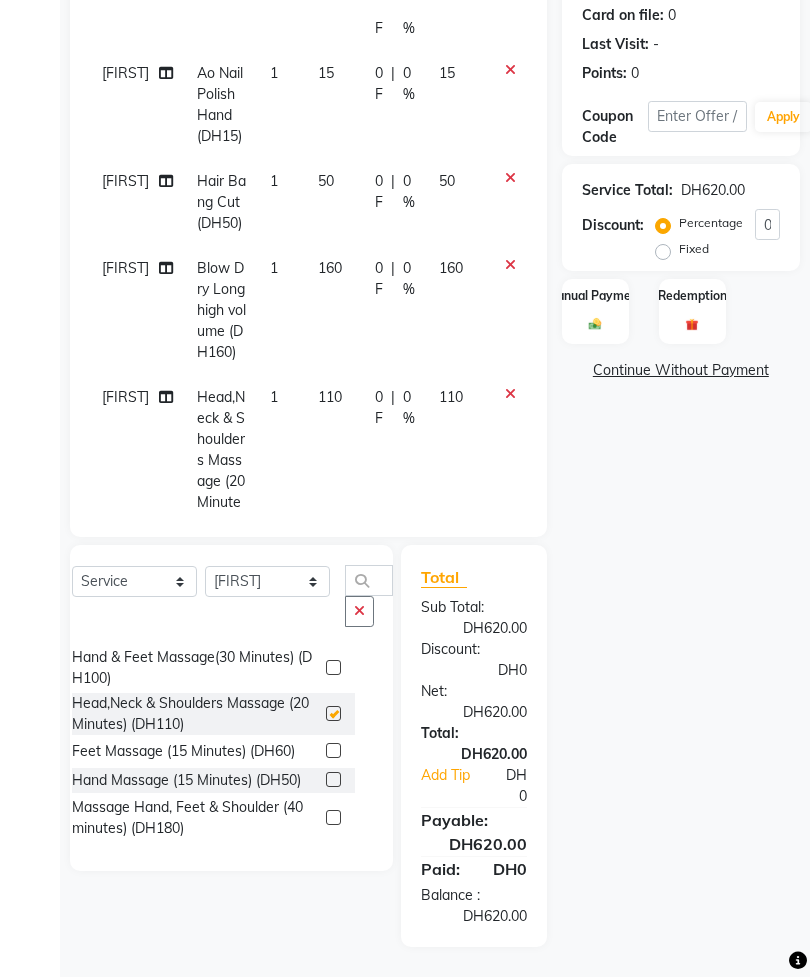 checkbox on "false" 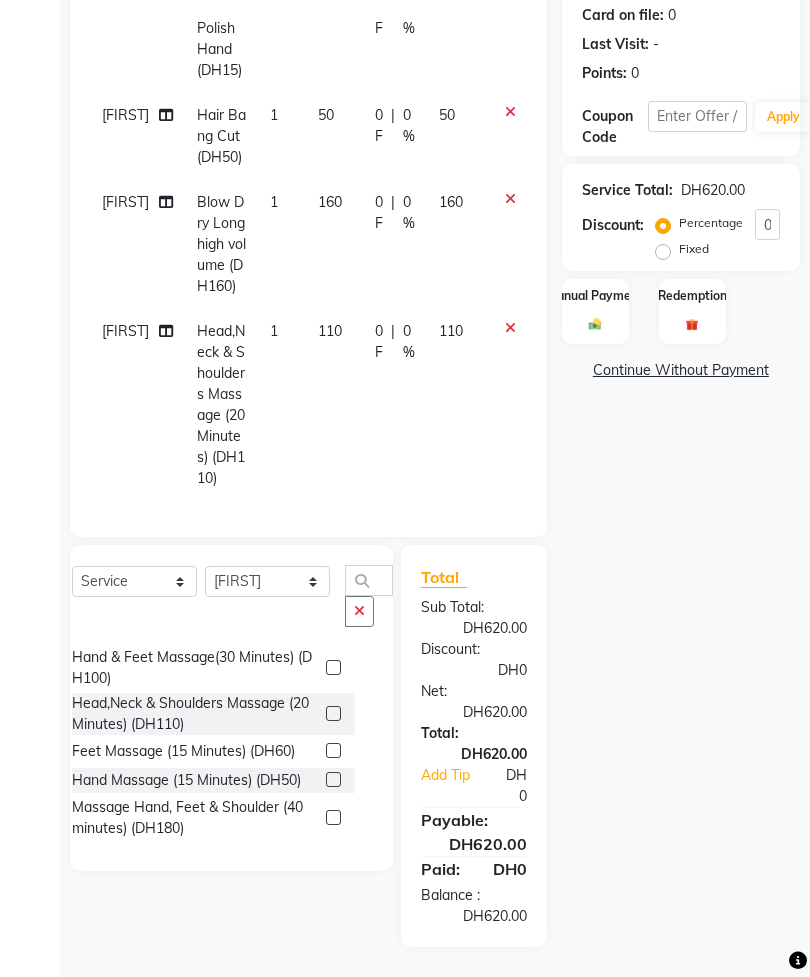 scroll, scrollTop: 435, scrollLeft: 0, axis: vertical 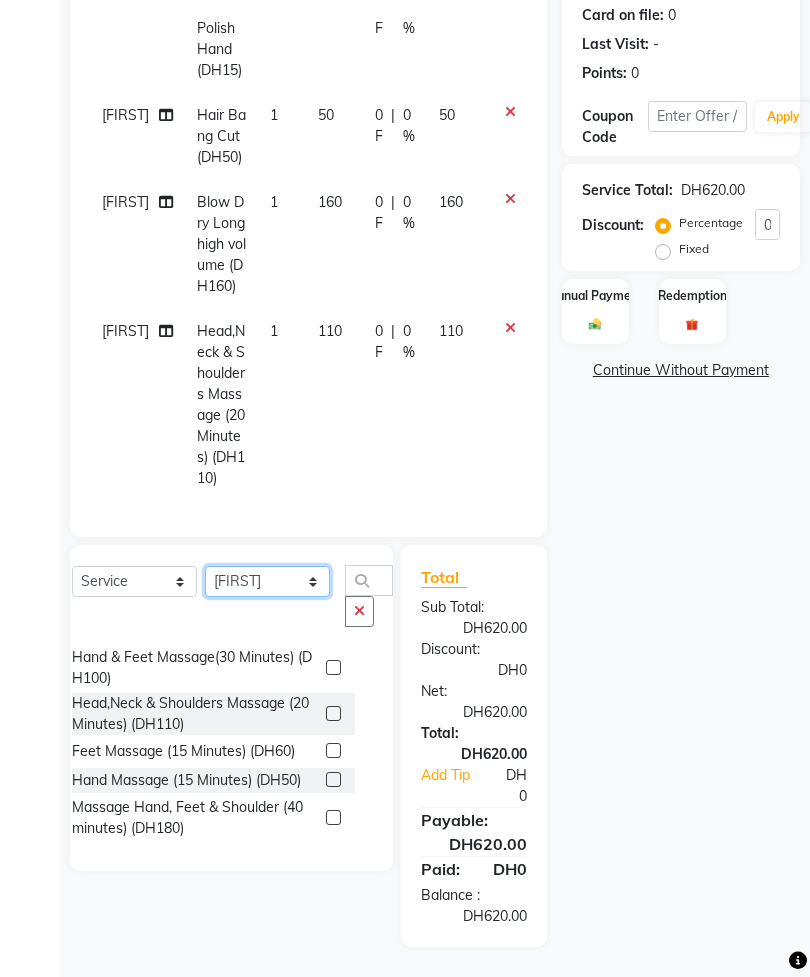 click on "Select Technician [FIRST] [LAST] [FIRST] [FIRST] [FIRST] [FIRST] [FIRST] [FIRST] Spa [FIRST] Spa 2 [FIRST] [FIRST] [FIRST] [FIRST] [FIRST] [FIRST] [FIRST] [FIRST] [FIRST] [FIRST] [FIRST] [FIRST] [FIRST] [FIRST] [FIRST] [FIRST] [FIRST] [FIRST]" 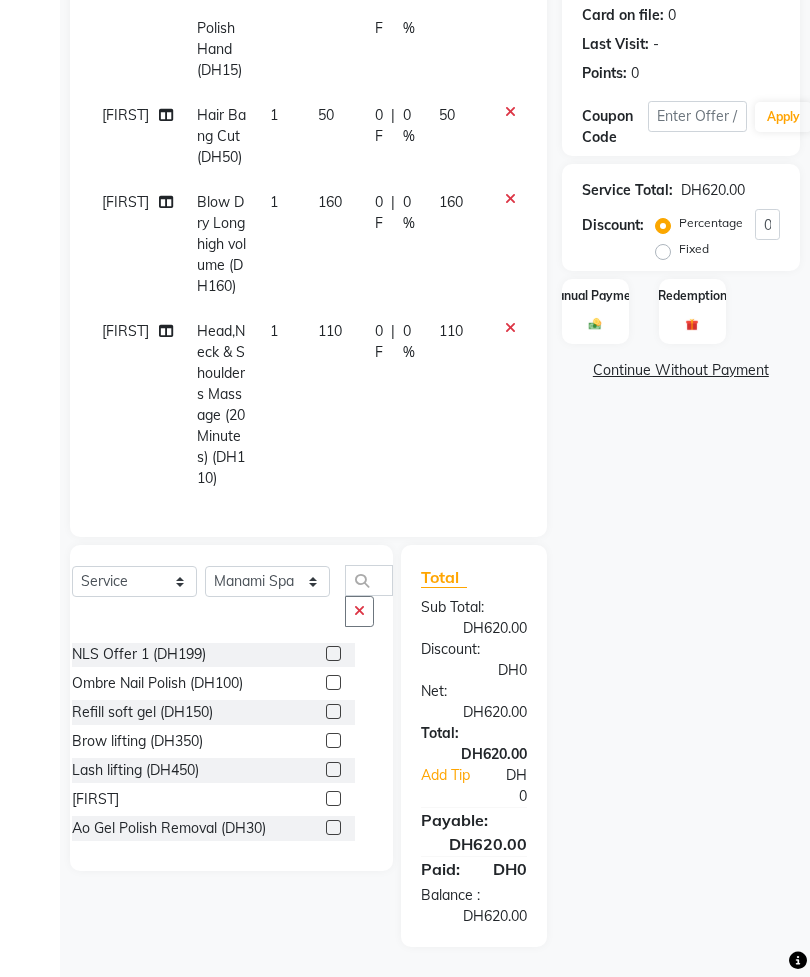 click 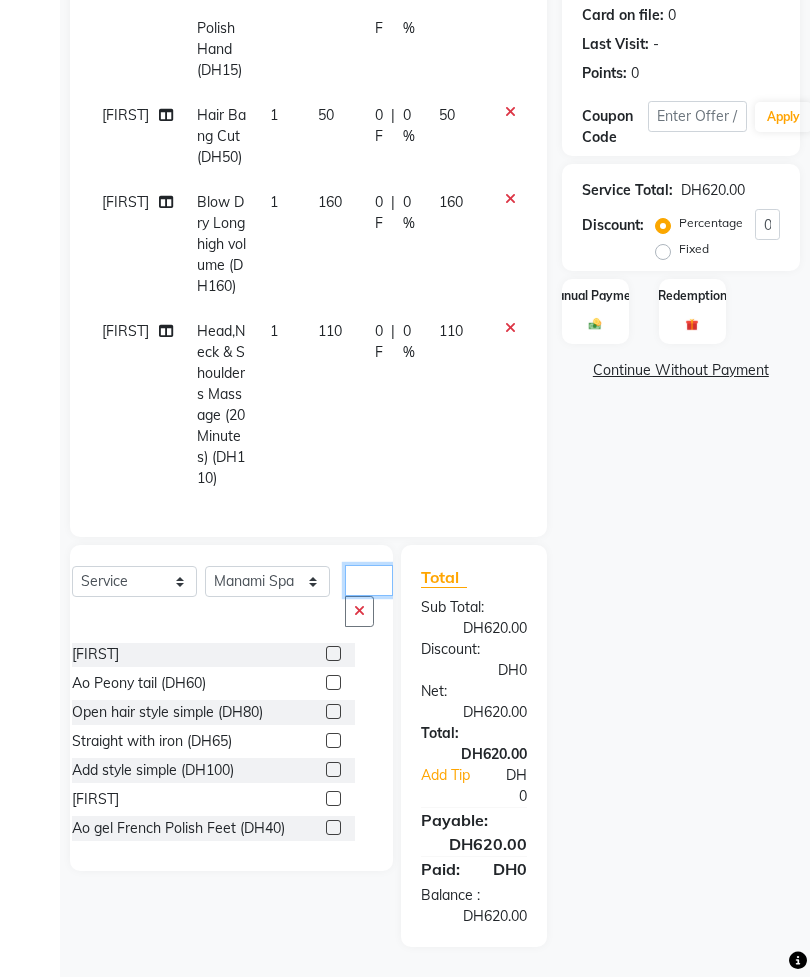 scroll, scrollTop: 0, scrollLeft: 0, axis: both 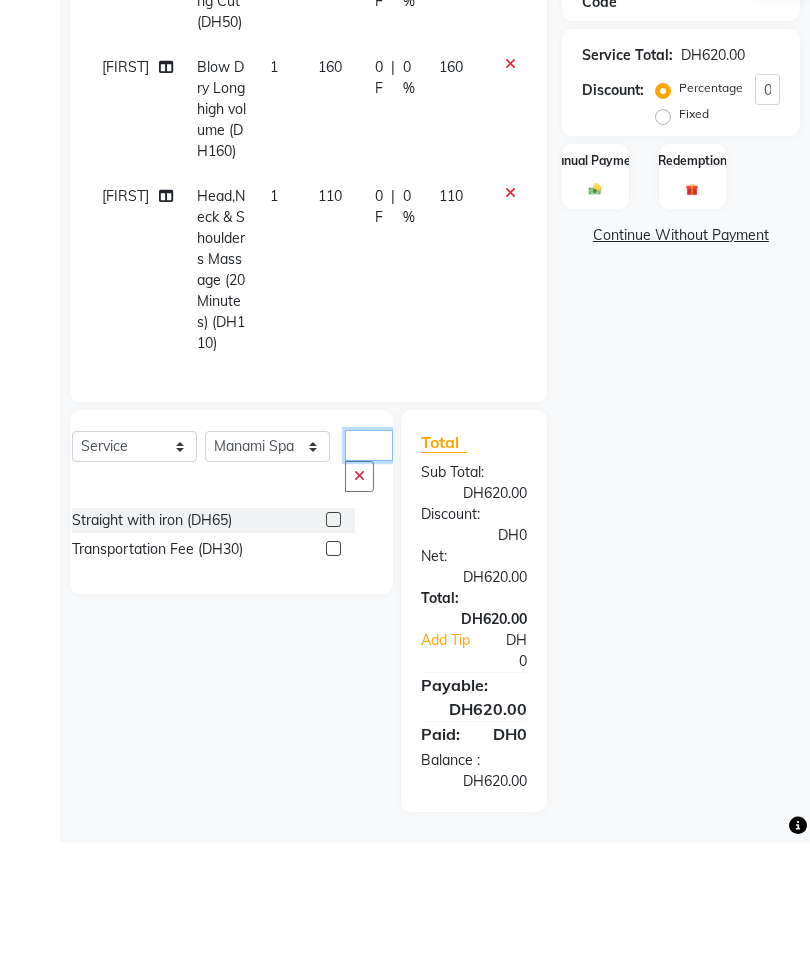 type on "Tra" 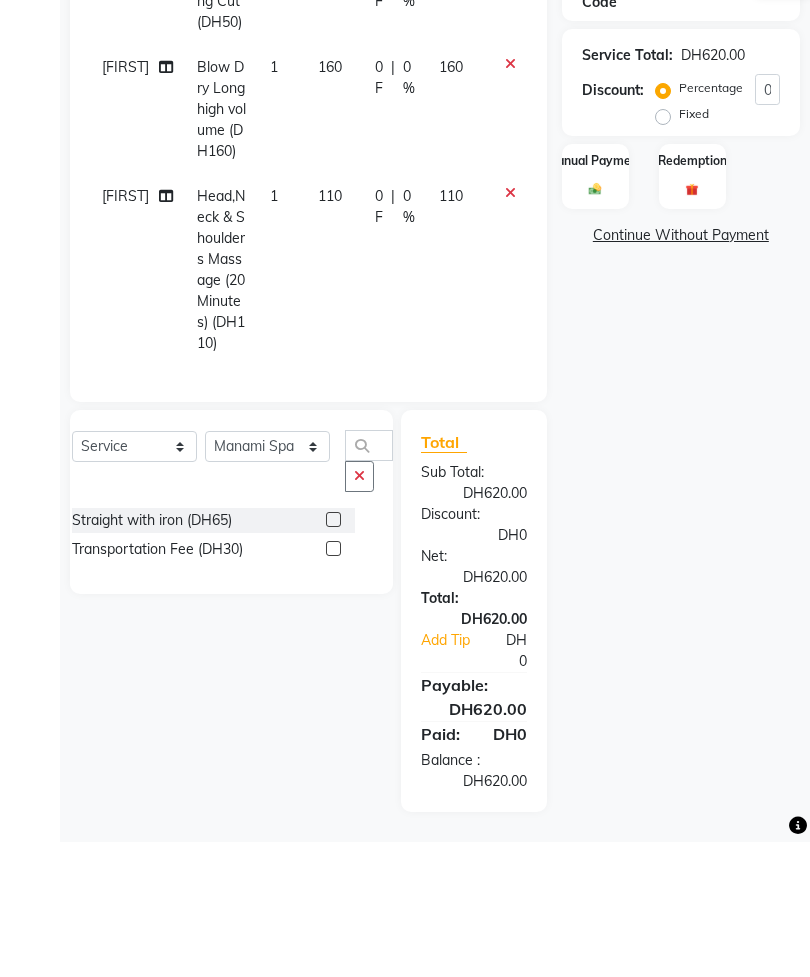 click 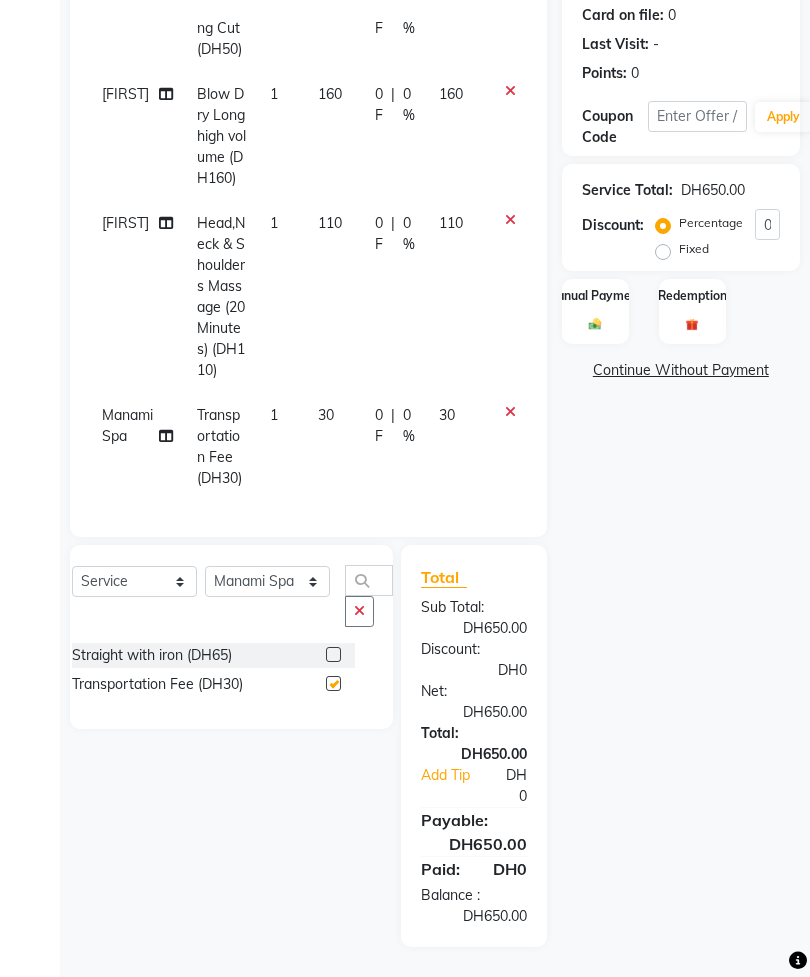 checkbox on "false" 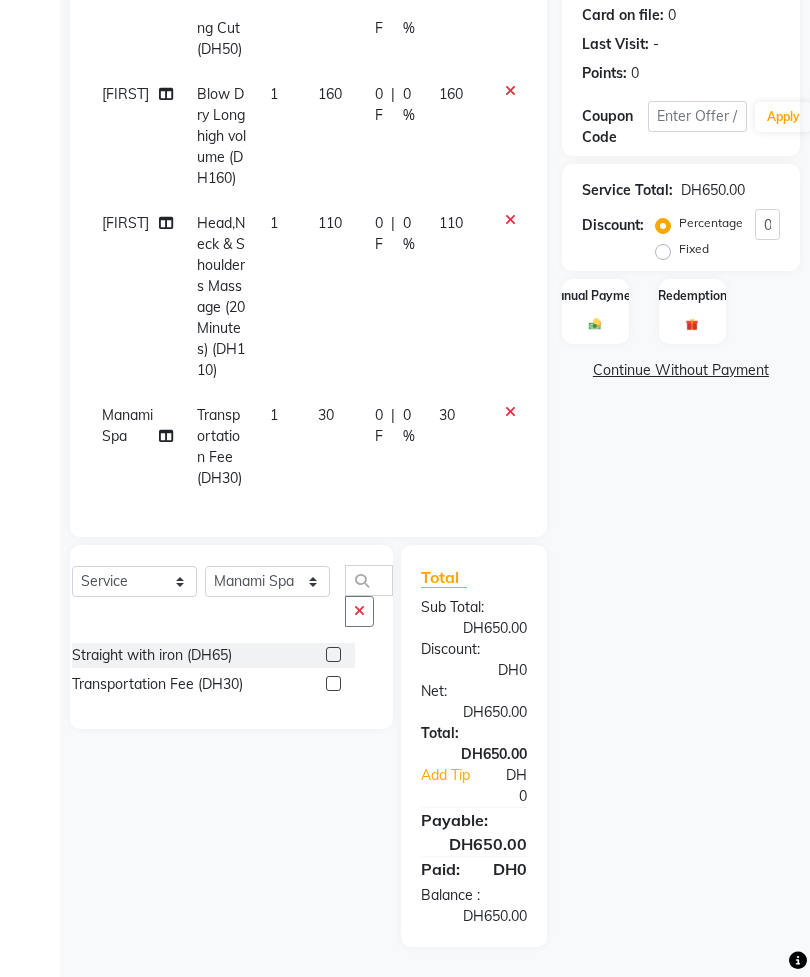 scroll, scrollTop: 543, scrollLeft: 0, axis: vertical 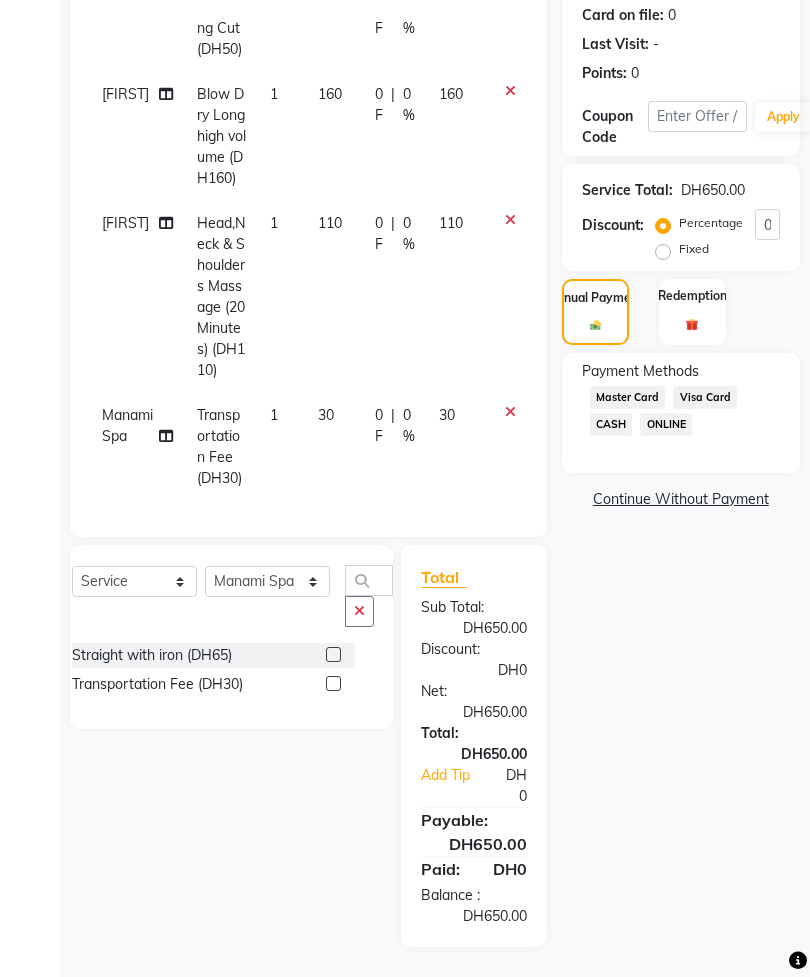 click on "Master Card" 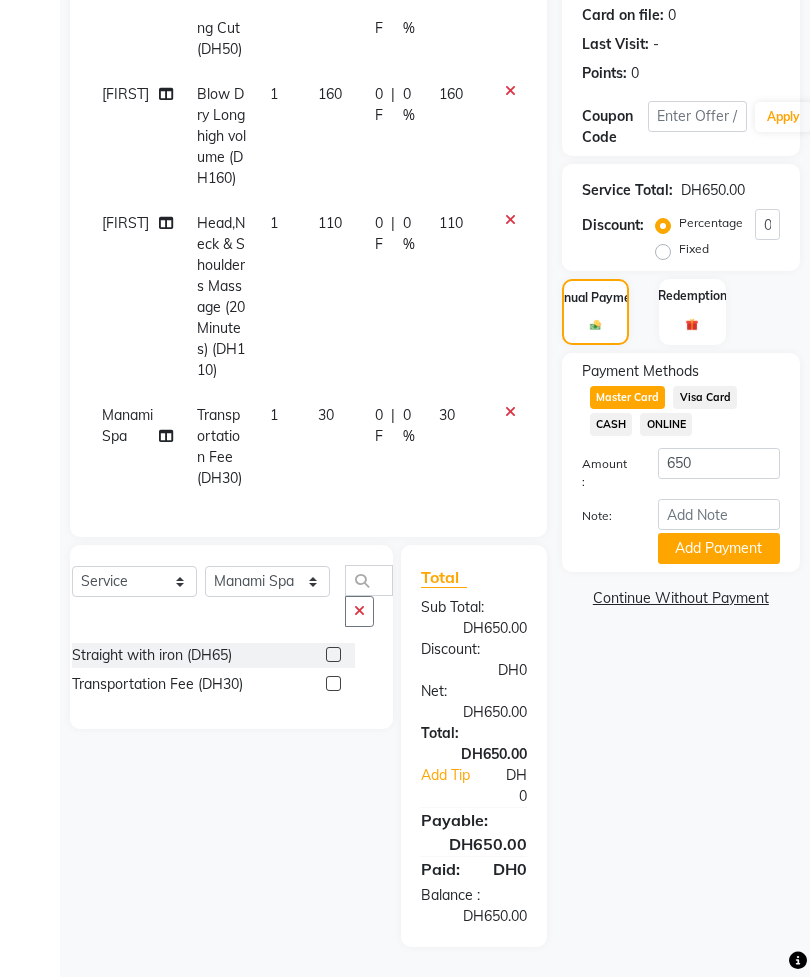 click on "Add Payment" 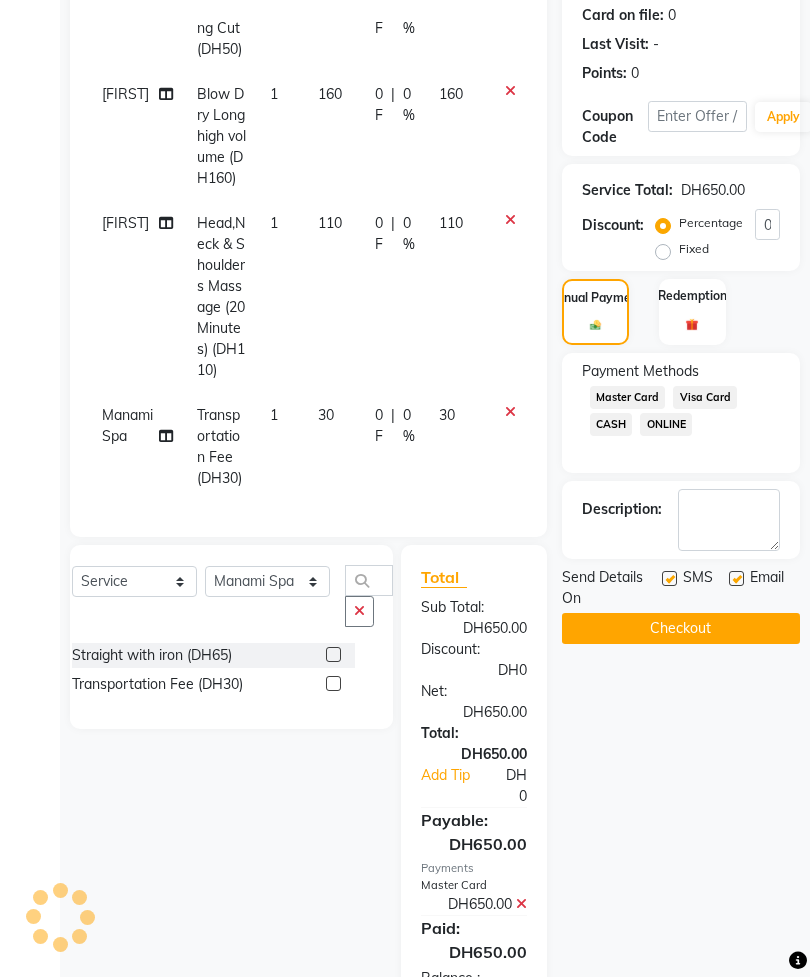 click on "Checkout" 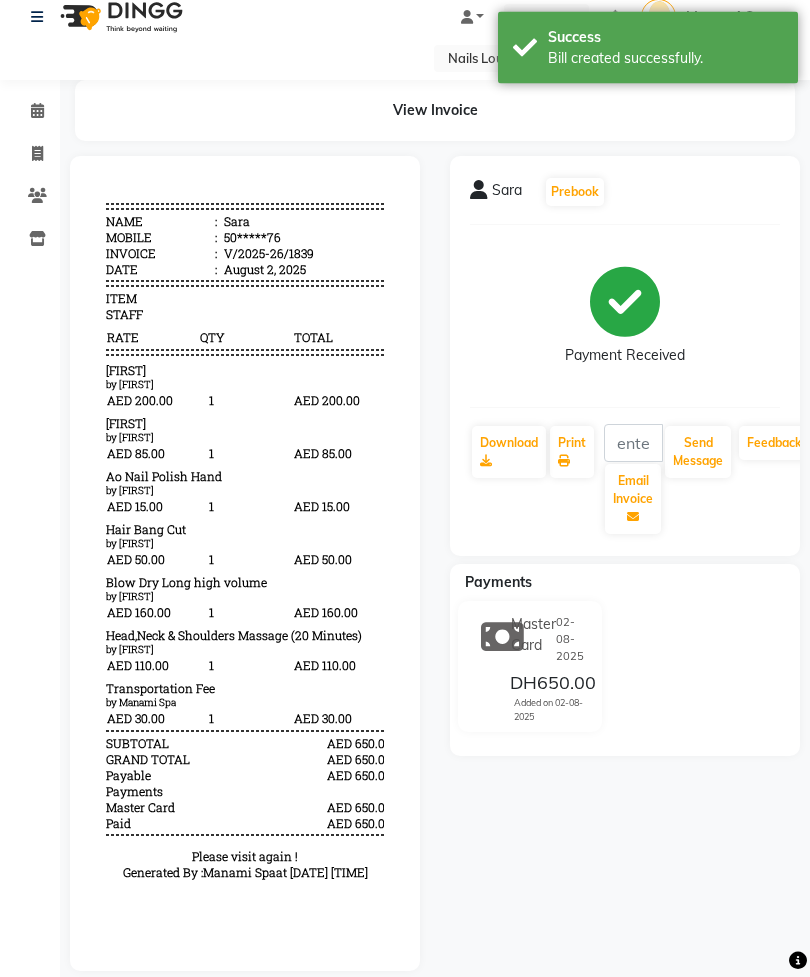 scroll, scrollTop: 42, scrollLeft: 0, axis: vertical 